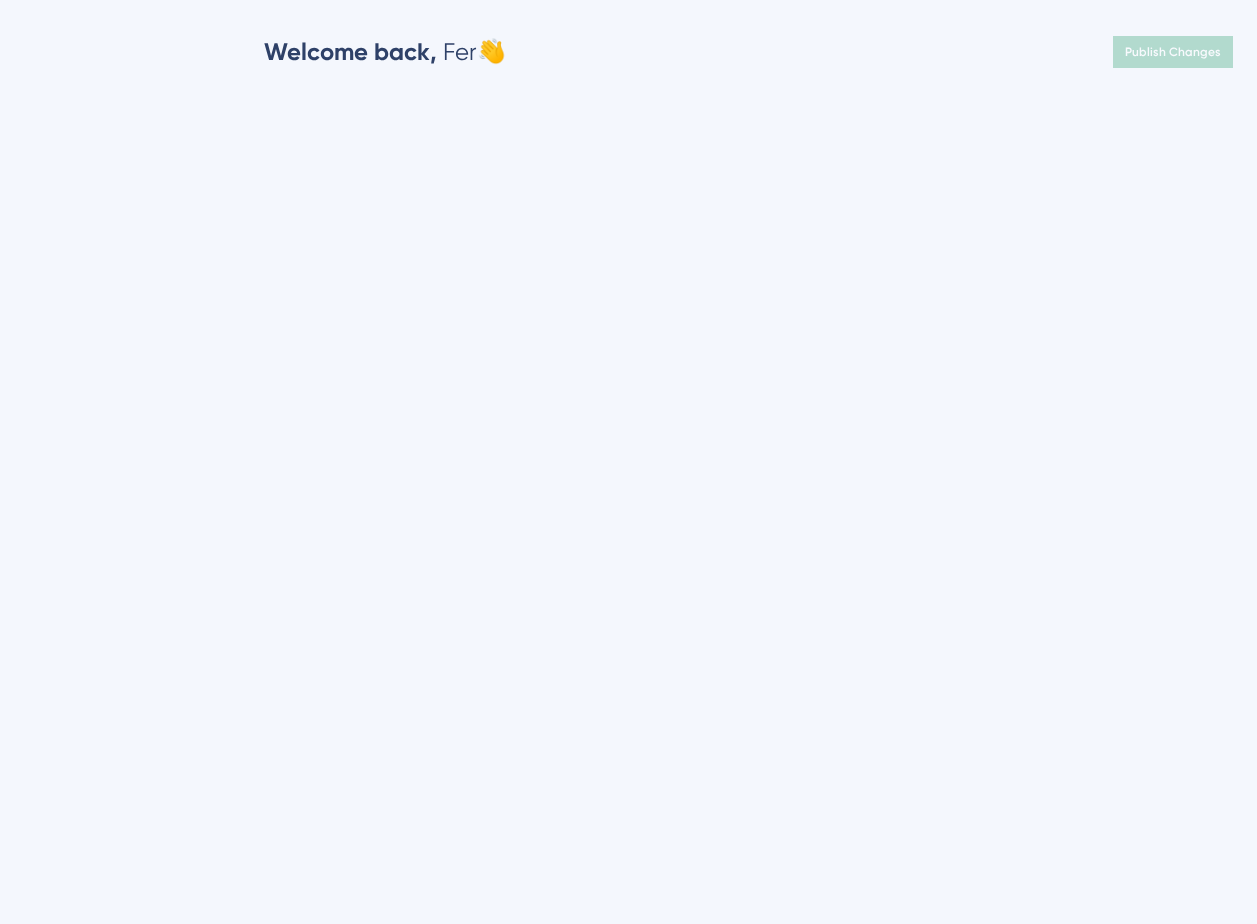 scroll, scrollTop: 0, scrollLeft: 0, axis: both 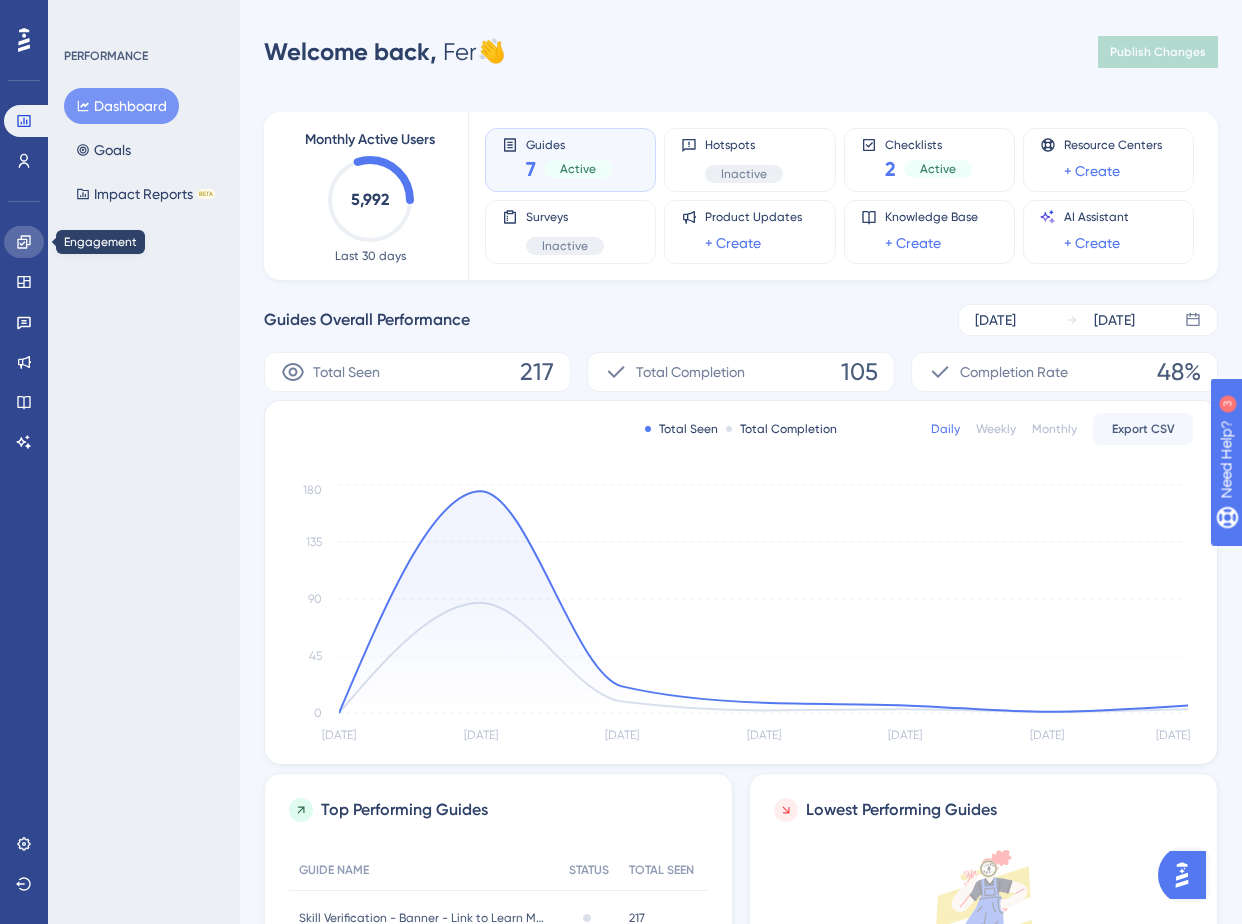 click at bounding box center [24, 242] 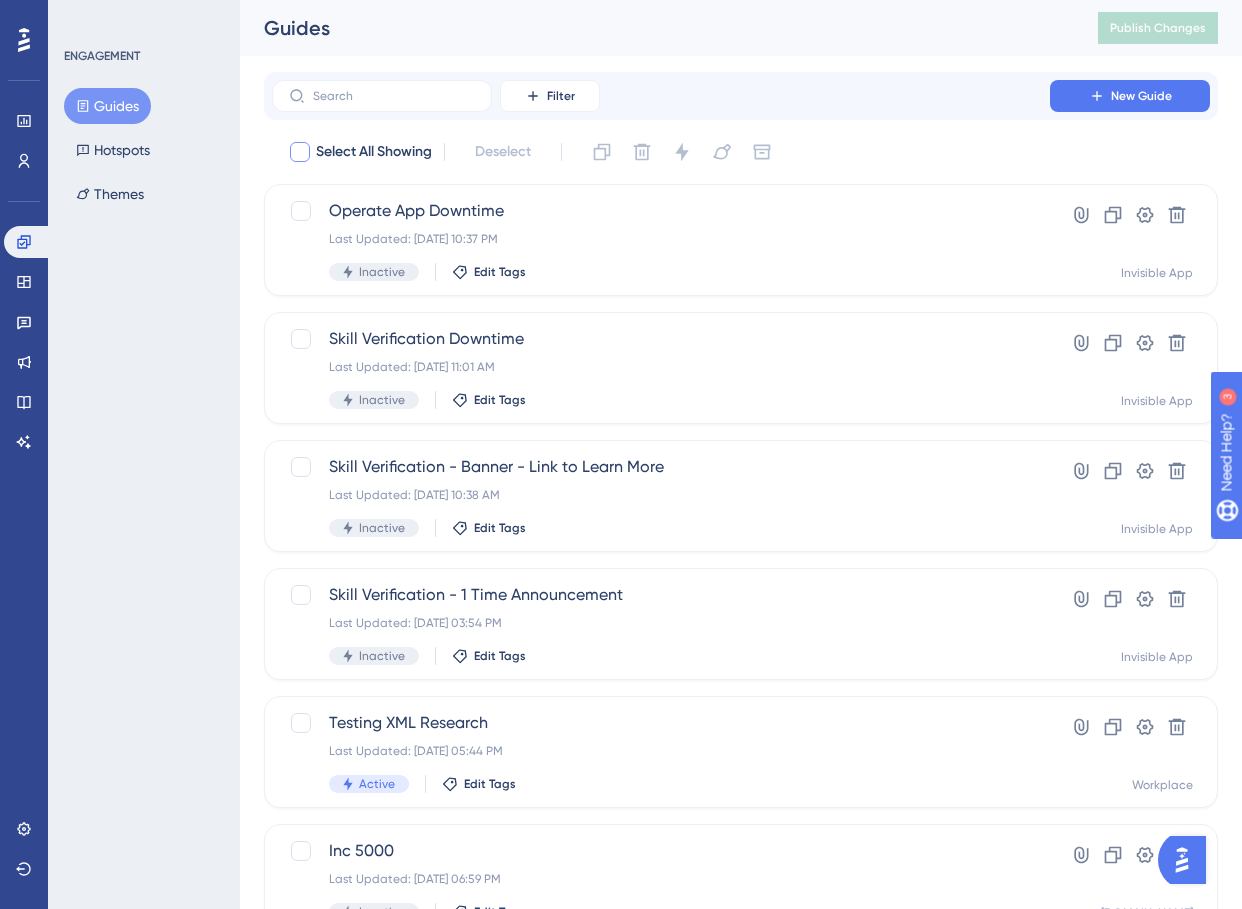 click at bounding box center [300, 152] 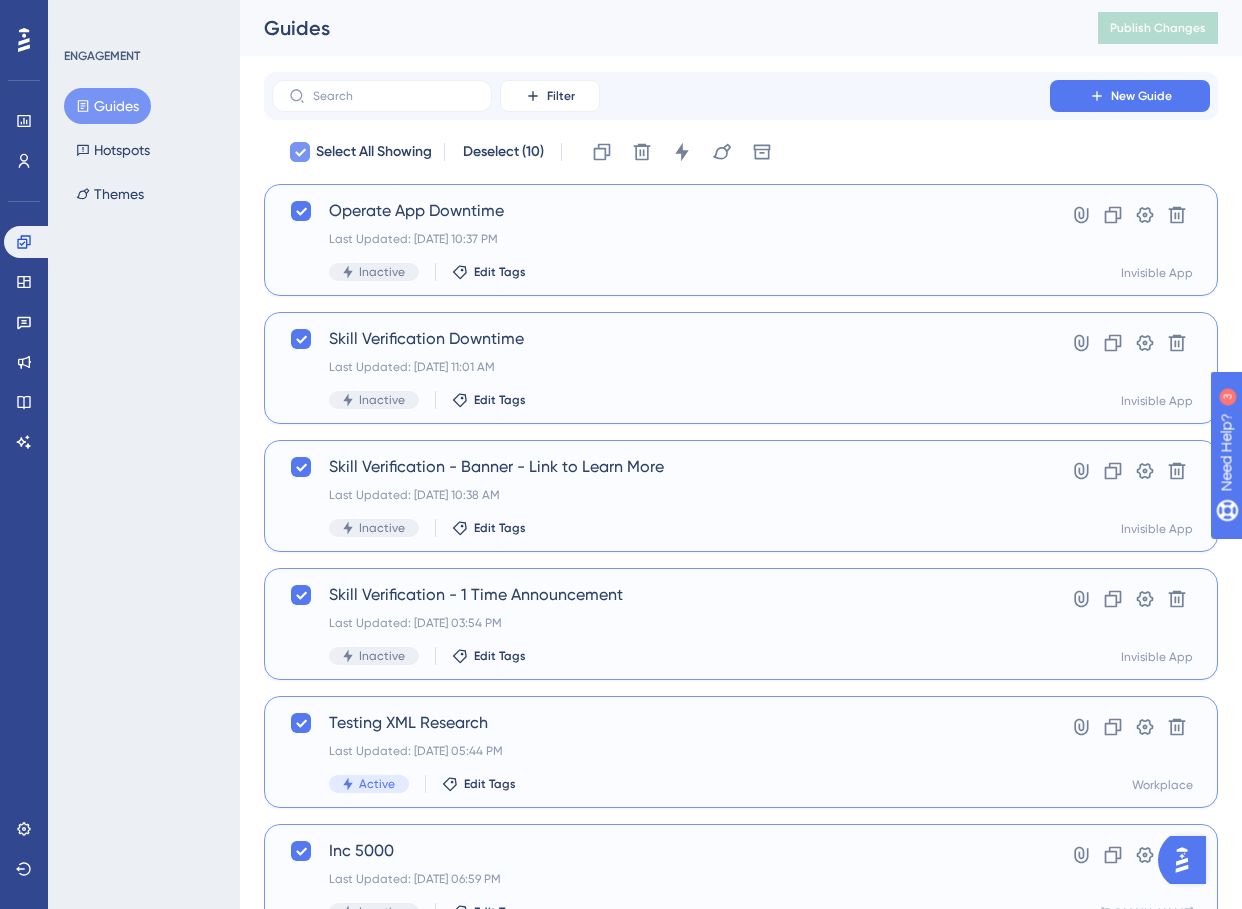 click at bounding box center [300, 152] 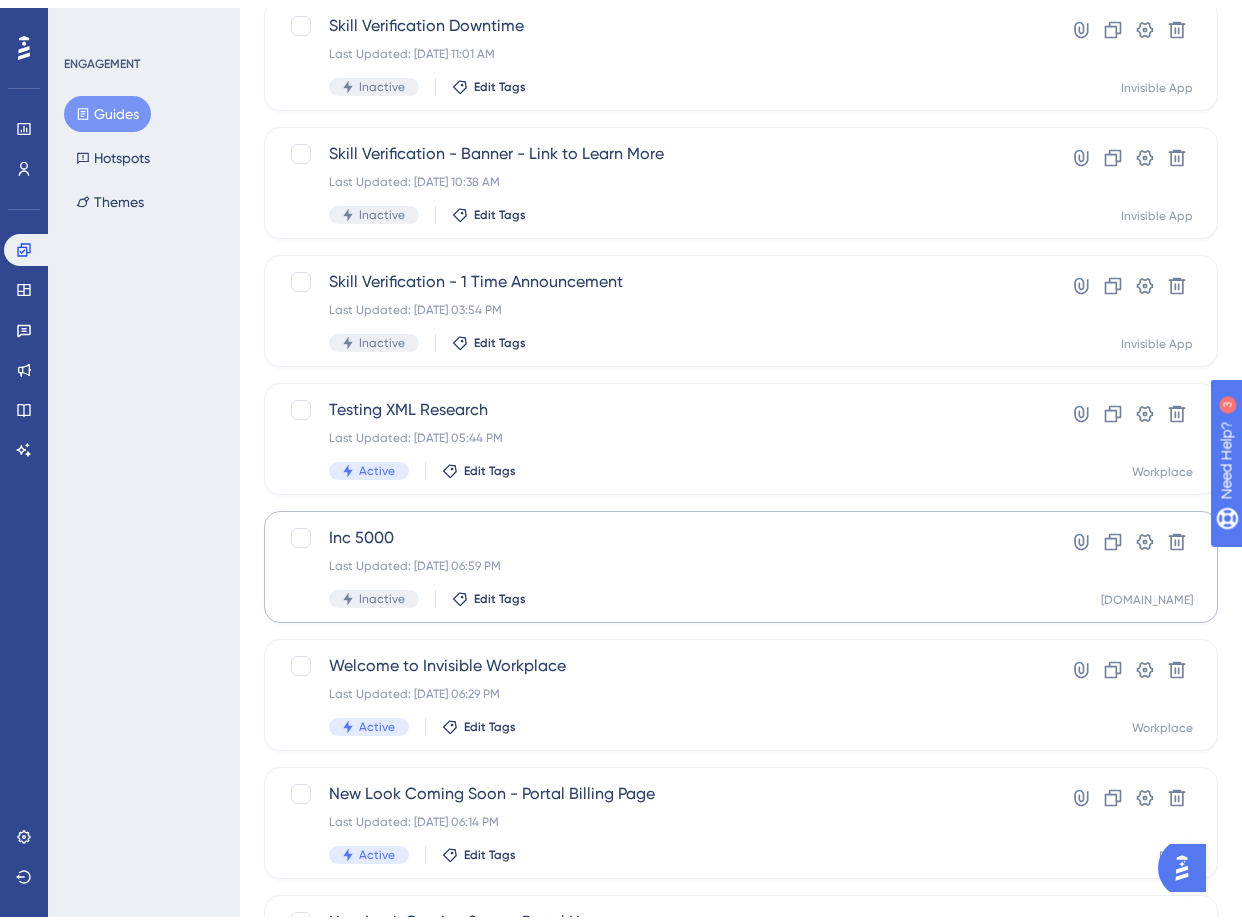 scroll, scrollTop: 628, scrollLeft: 0, axis: vertical 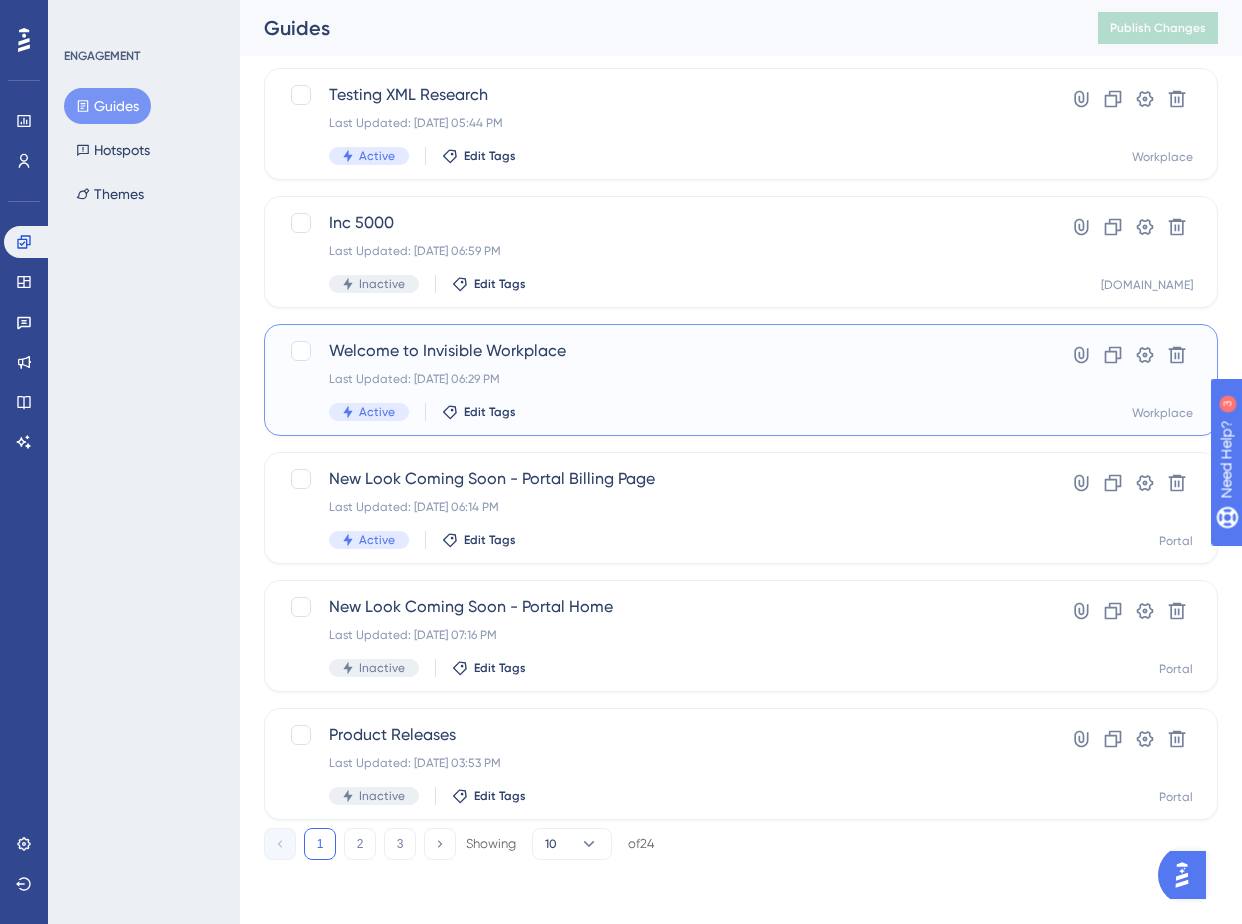click on "Welcome to Invisible Workplace Last Updated: Apr 16 2024, 06:29 PM Active Edit Tags Hyperlink Clone Settings Delete Workplace" at bounding box center (741, 380) 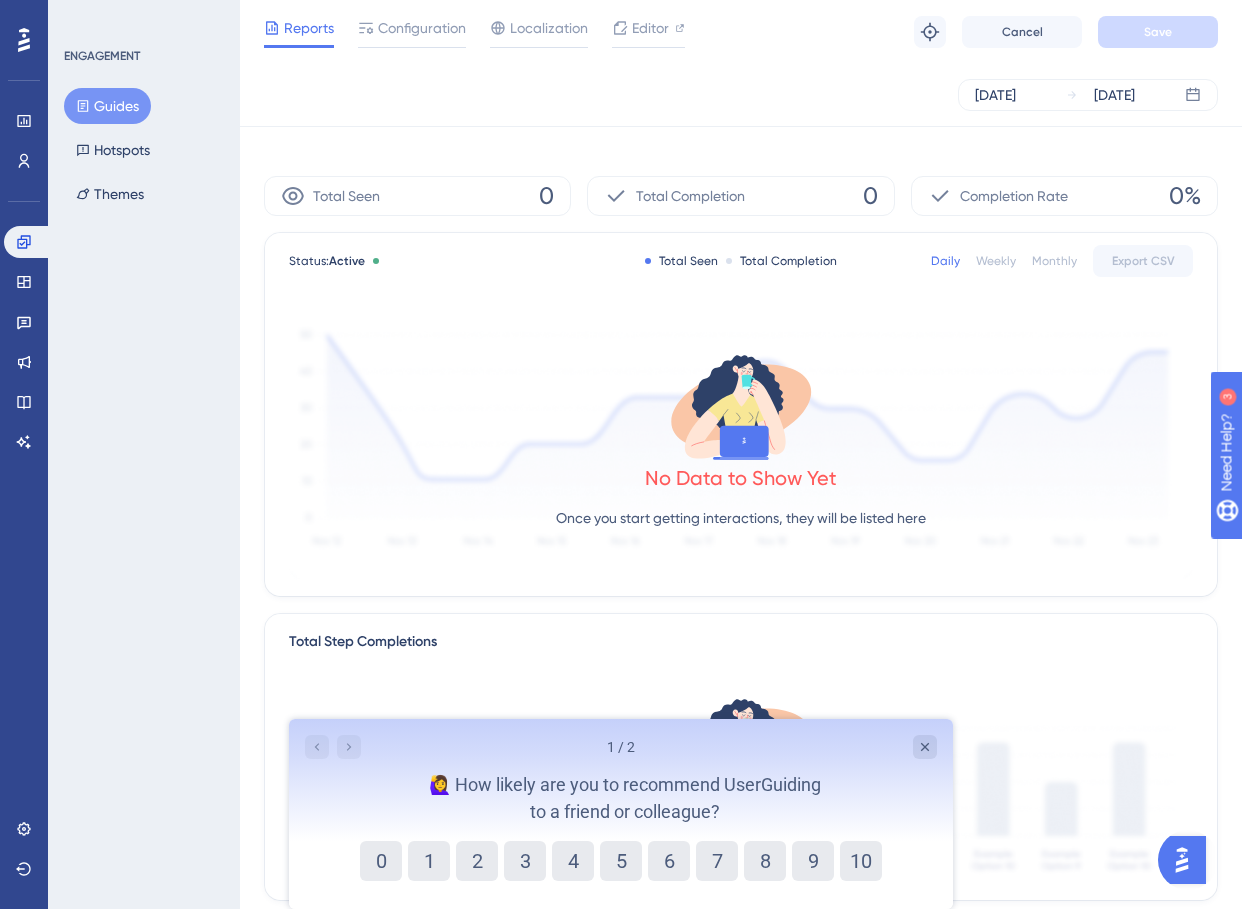 scroll, scrollTop: 0, scrollLeft: 0, axis: both 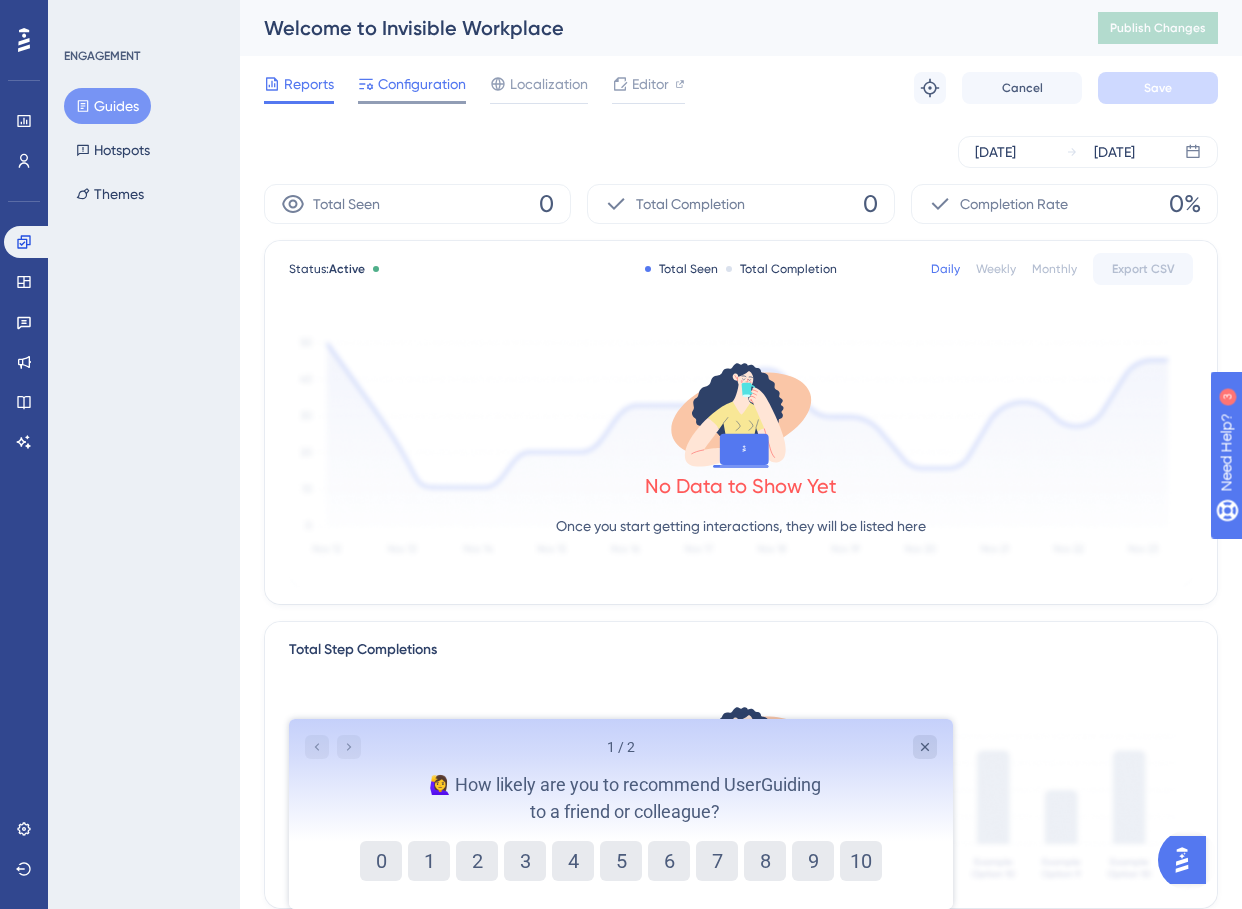 click on "Configuration" at bounding box center [422, 84] 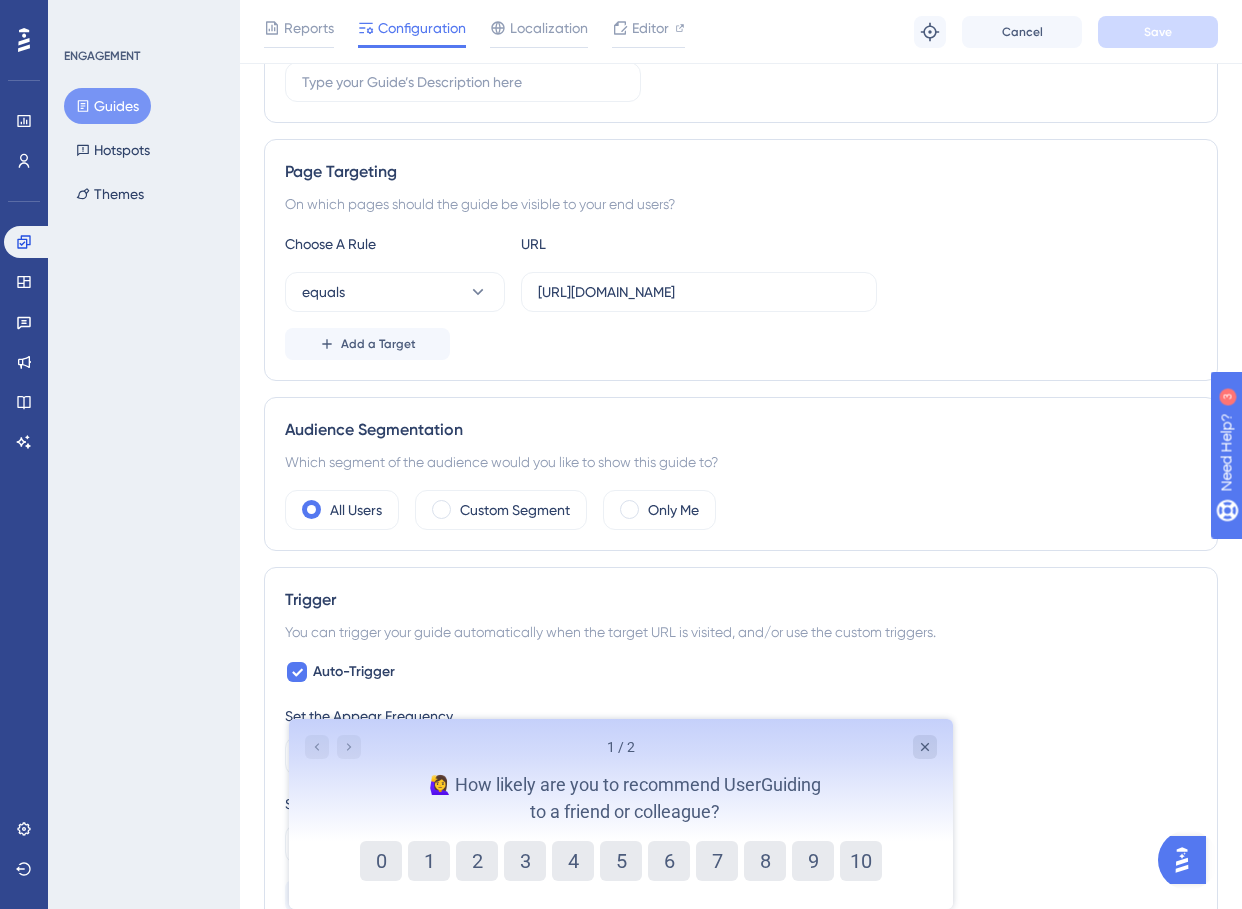 scroll, scrollTop: 0, scrollLeft: 0, axis: both 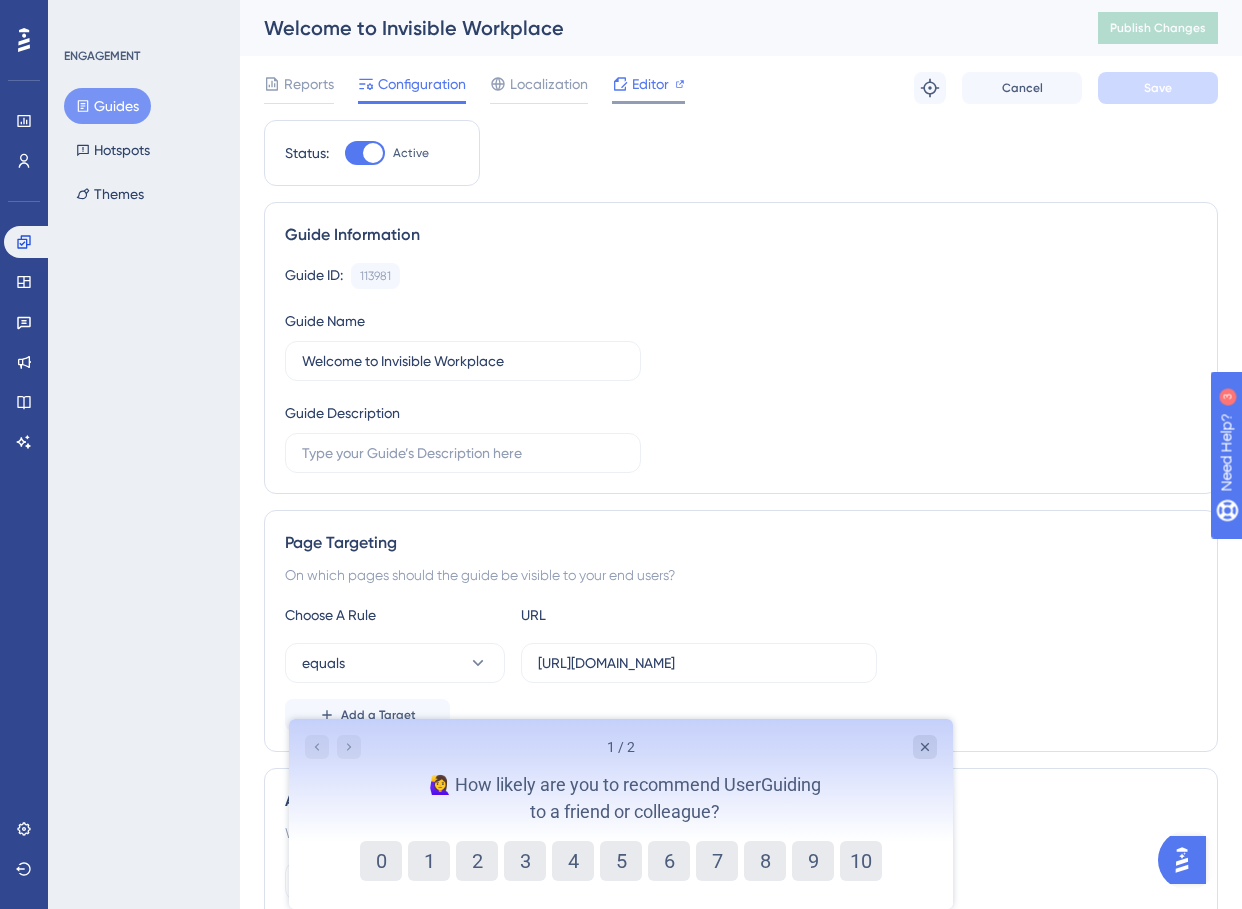 click 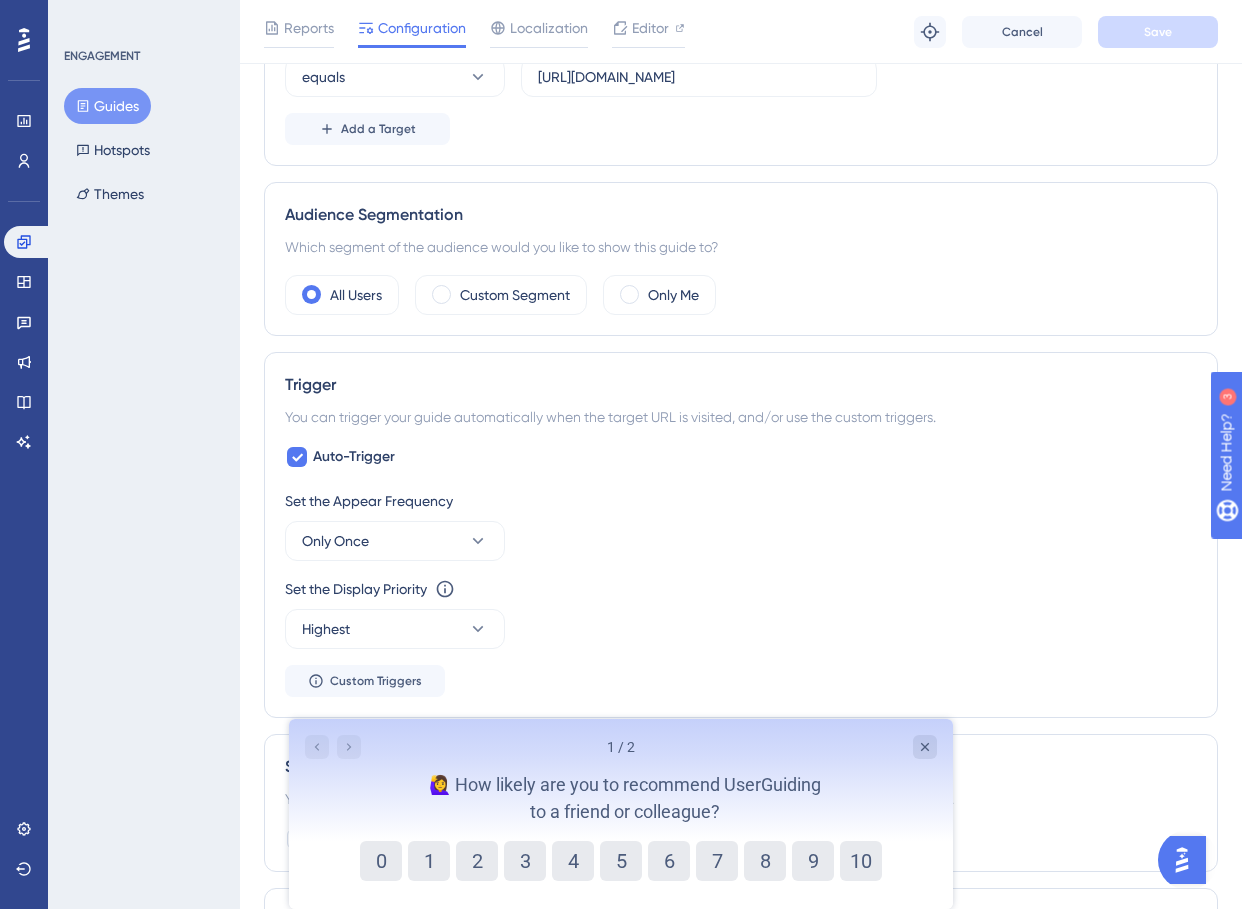 scroll, scrollTop: 1221, scrollLeft: 0, axis: vertical 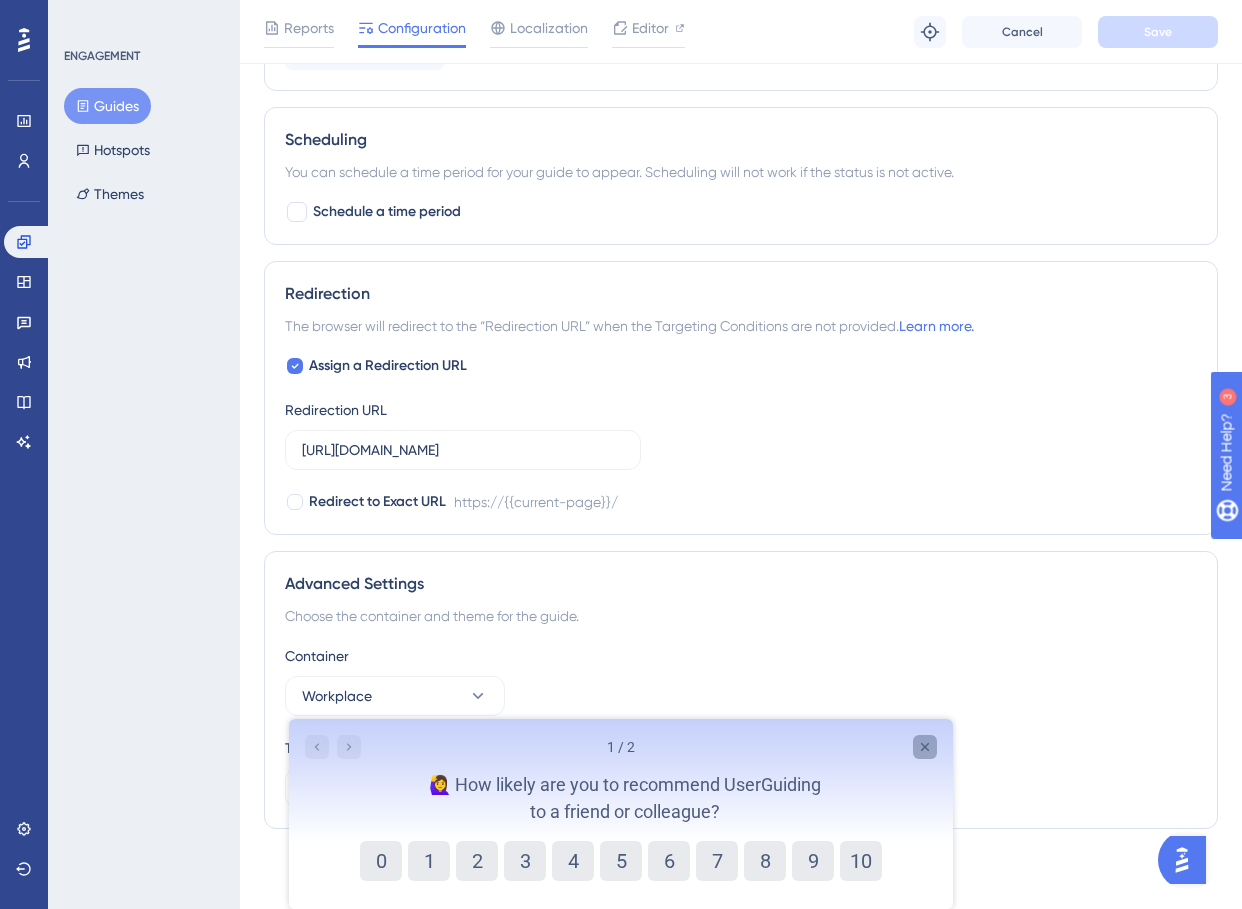 click 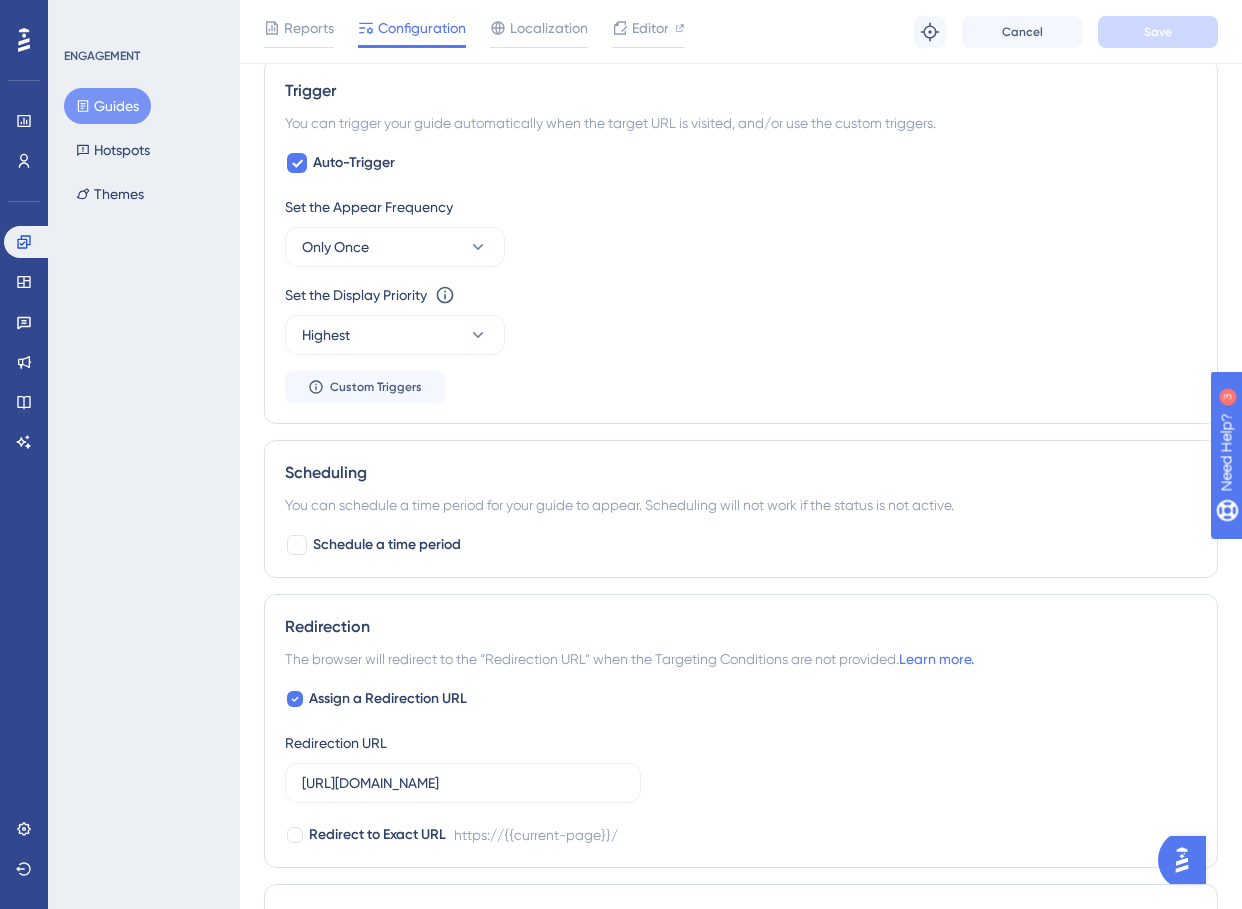 scroll, scrollTop: 579, scrollLeft: 0, axis: vertical 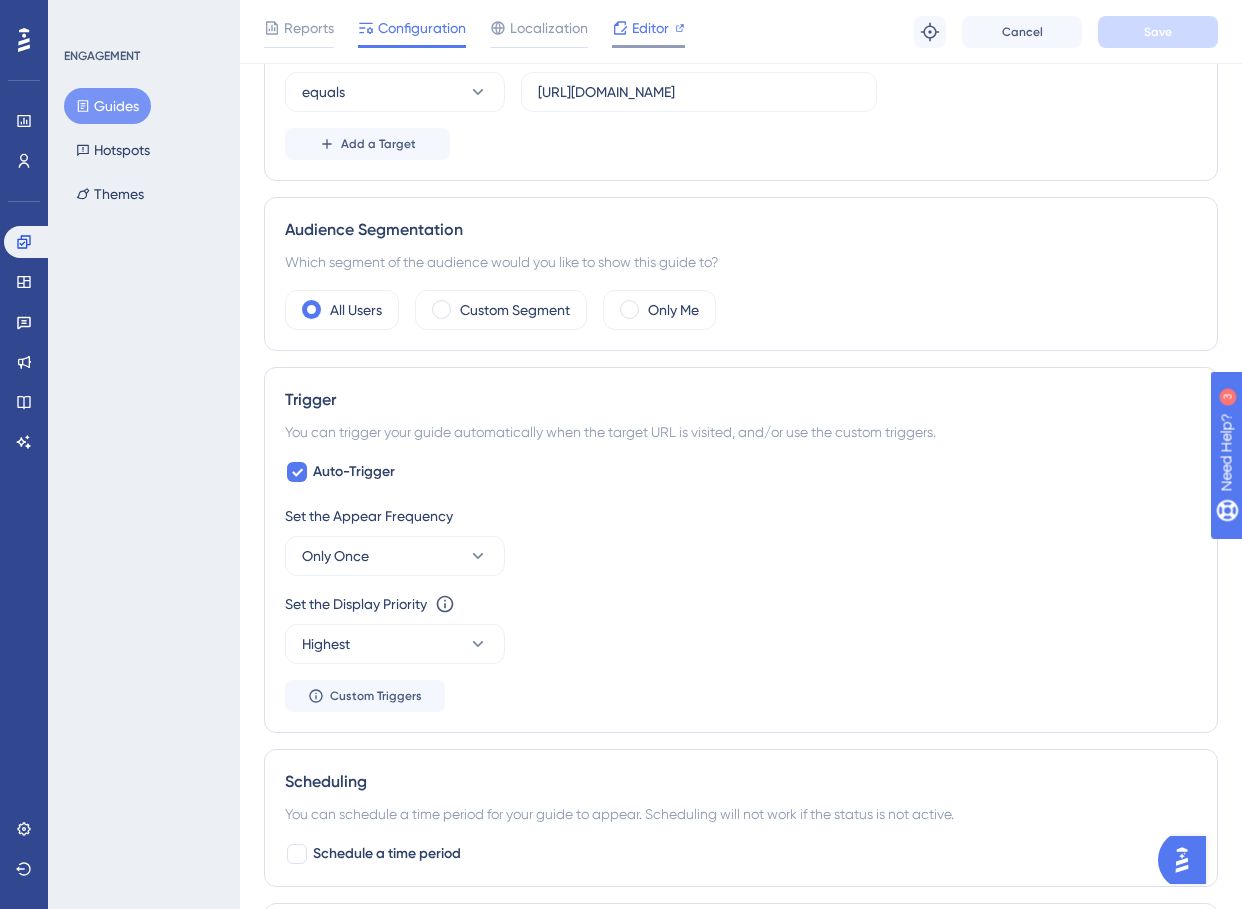 click on "Editor" at bounding box center (650, 28) 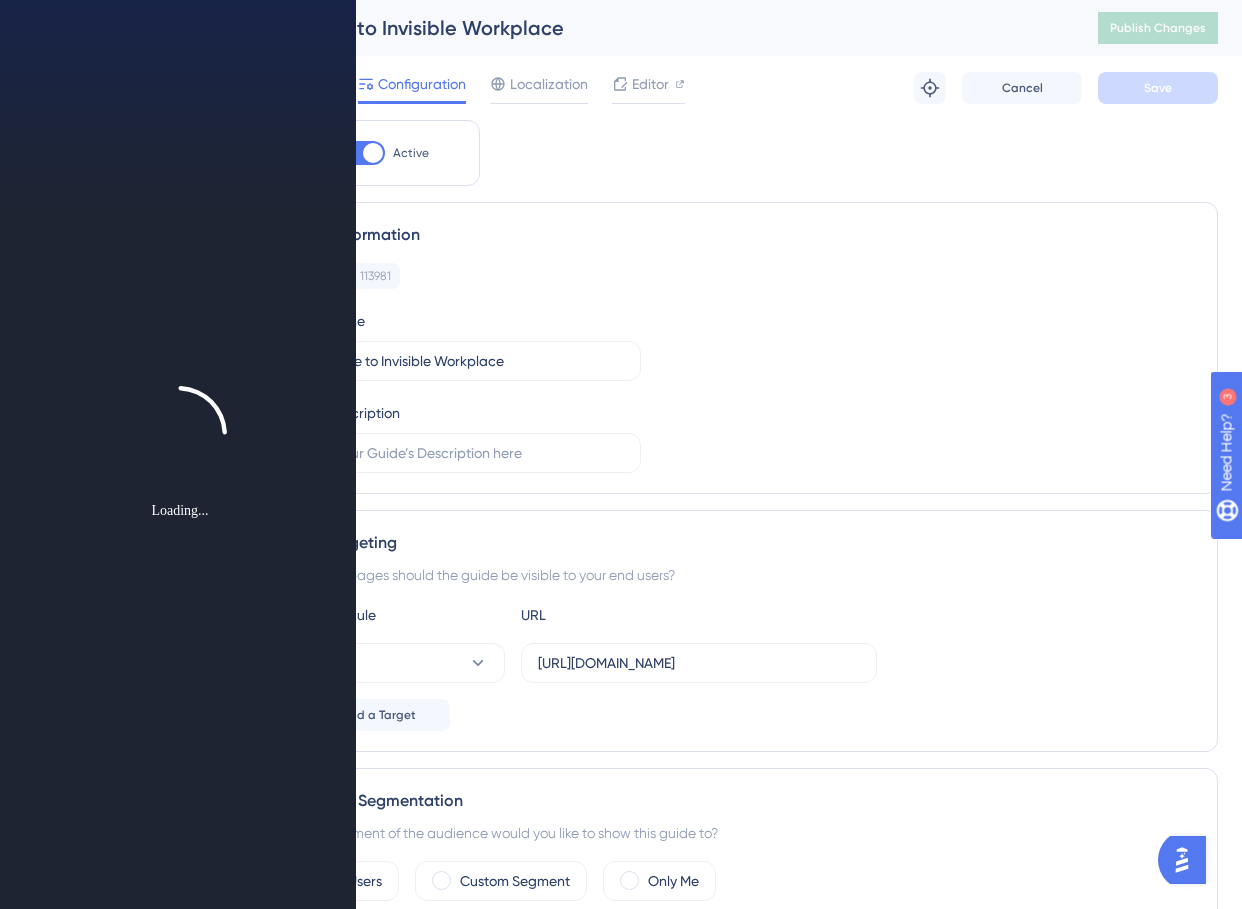scroll, scrollTop: 0, scrollLeft: 0, axis: both 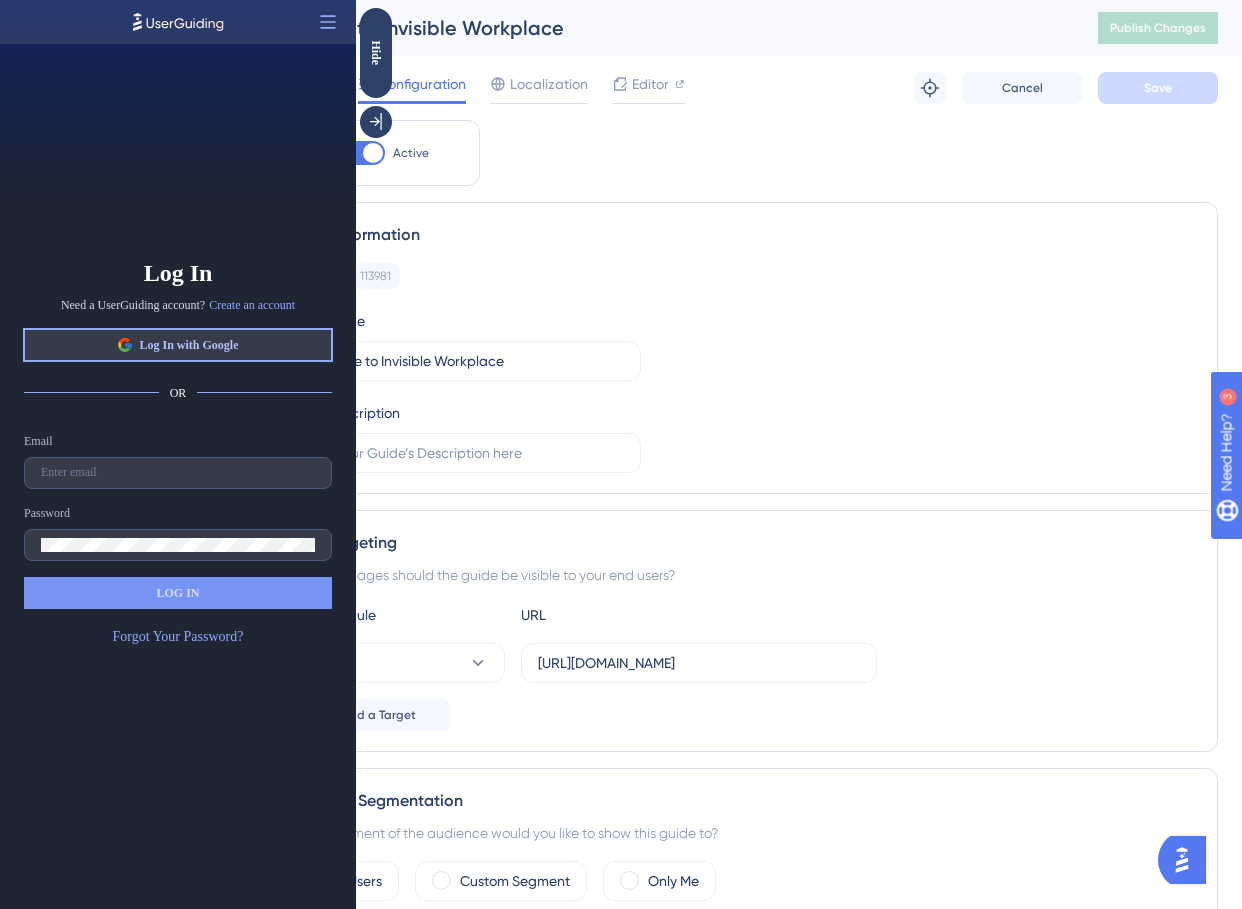 click on "Log In Need a UserGuiding account? Create an account Log In with Google OR Email Password LOG IN Forgot Your Password?" at bounding box center (178, 476) 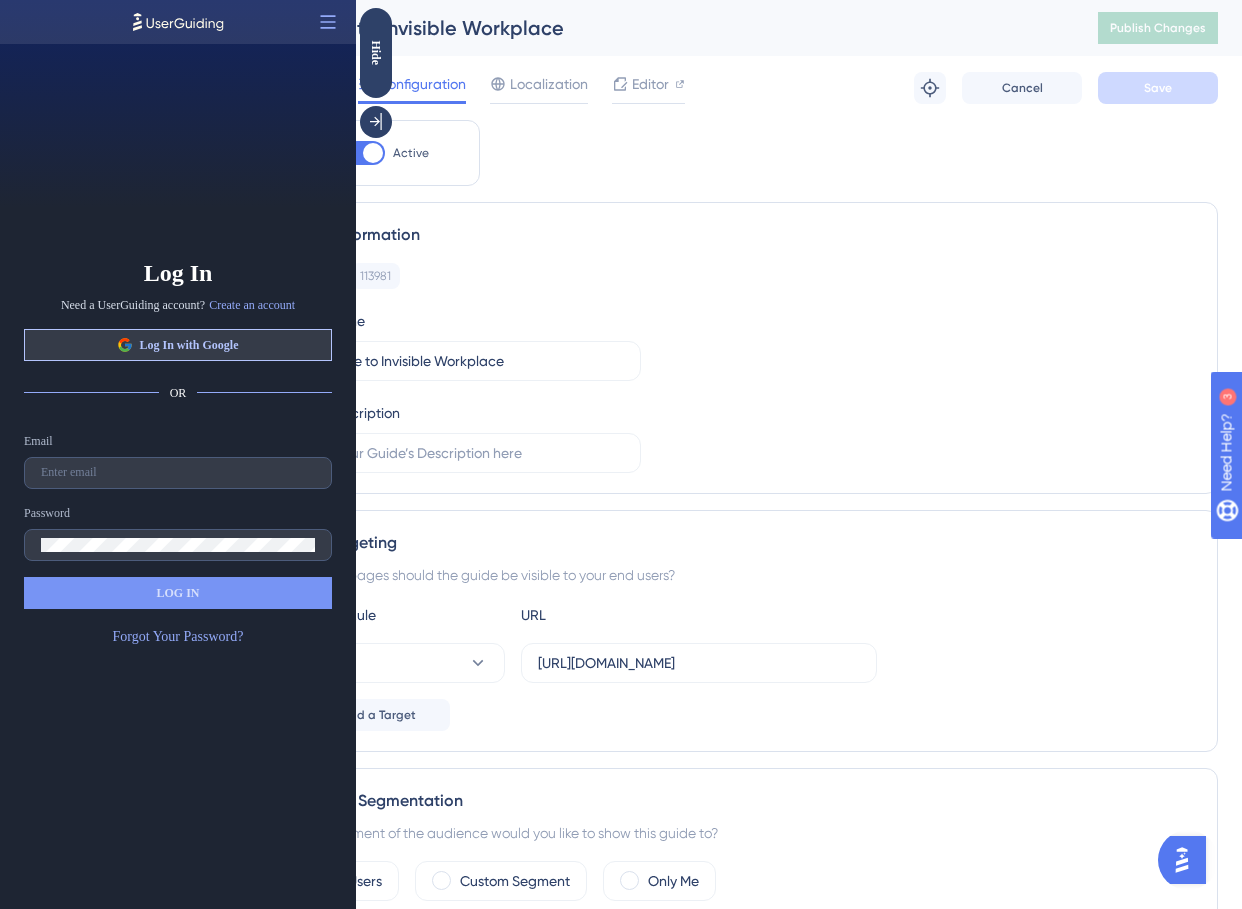 click 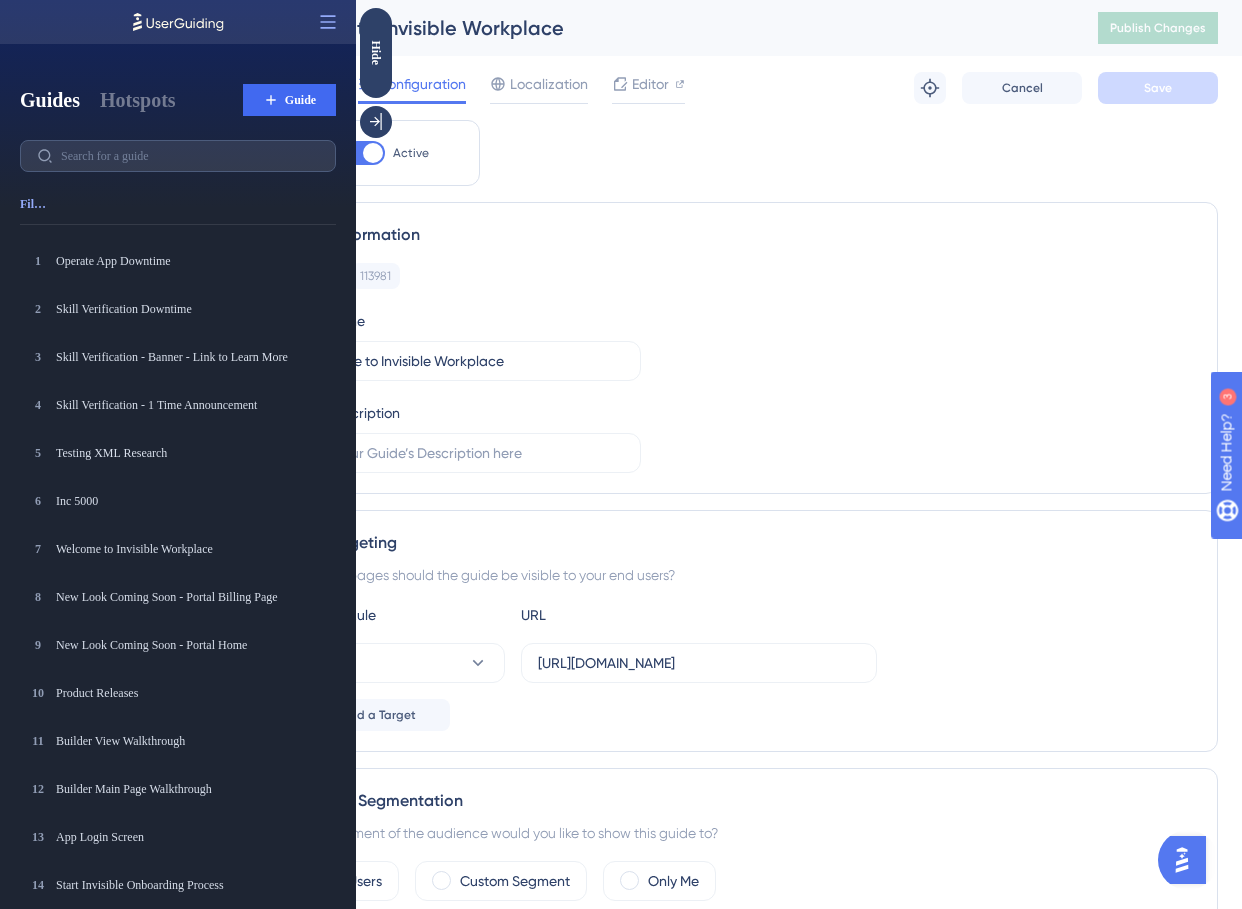 scroll, scrollTop: 0, scrollLeft: 0, axis: both 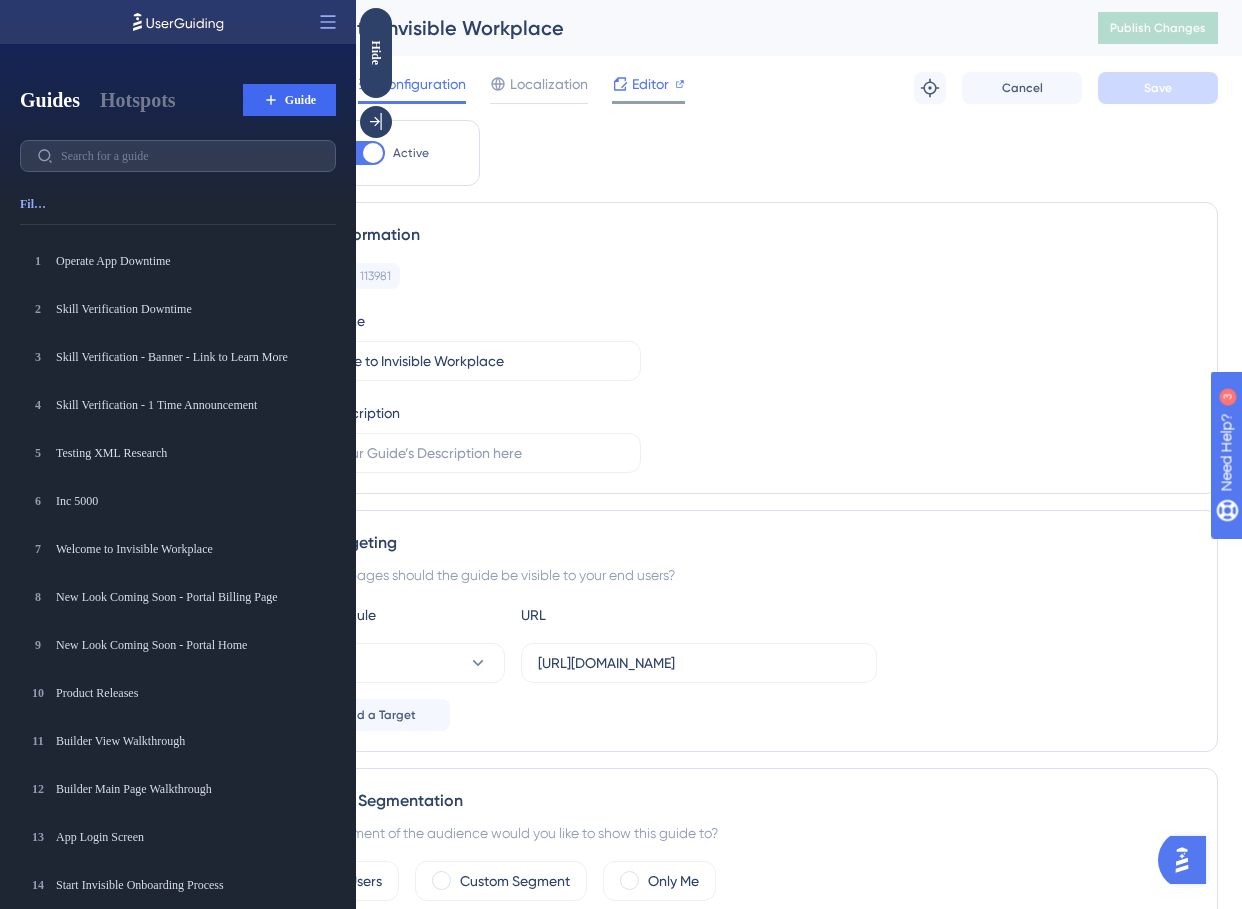 click on "Editor" at bounding box center (650, 84) 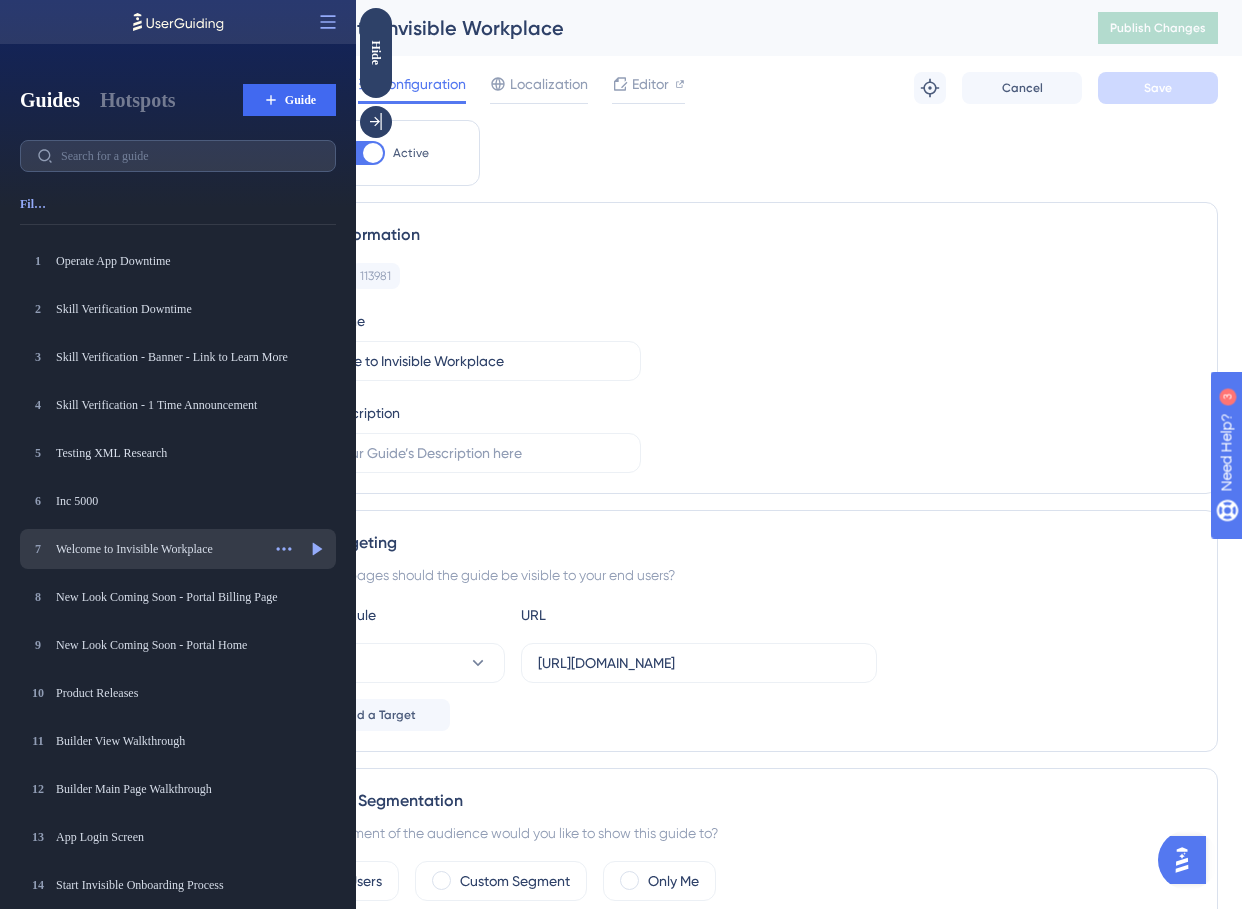 click on "7 Welcome to Invisible Workplace Welcome to Invisible Workplace" at bounding box center (144, 549) 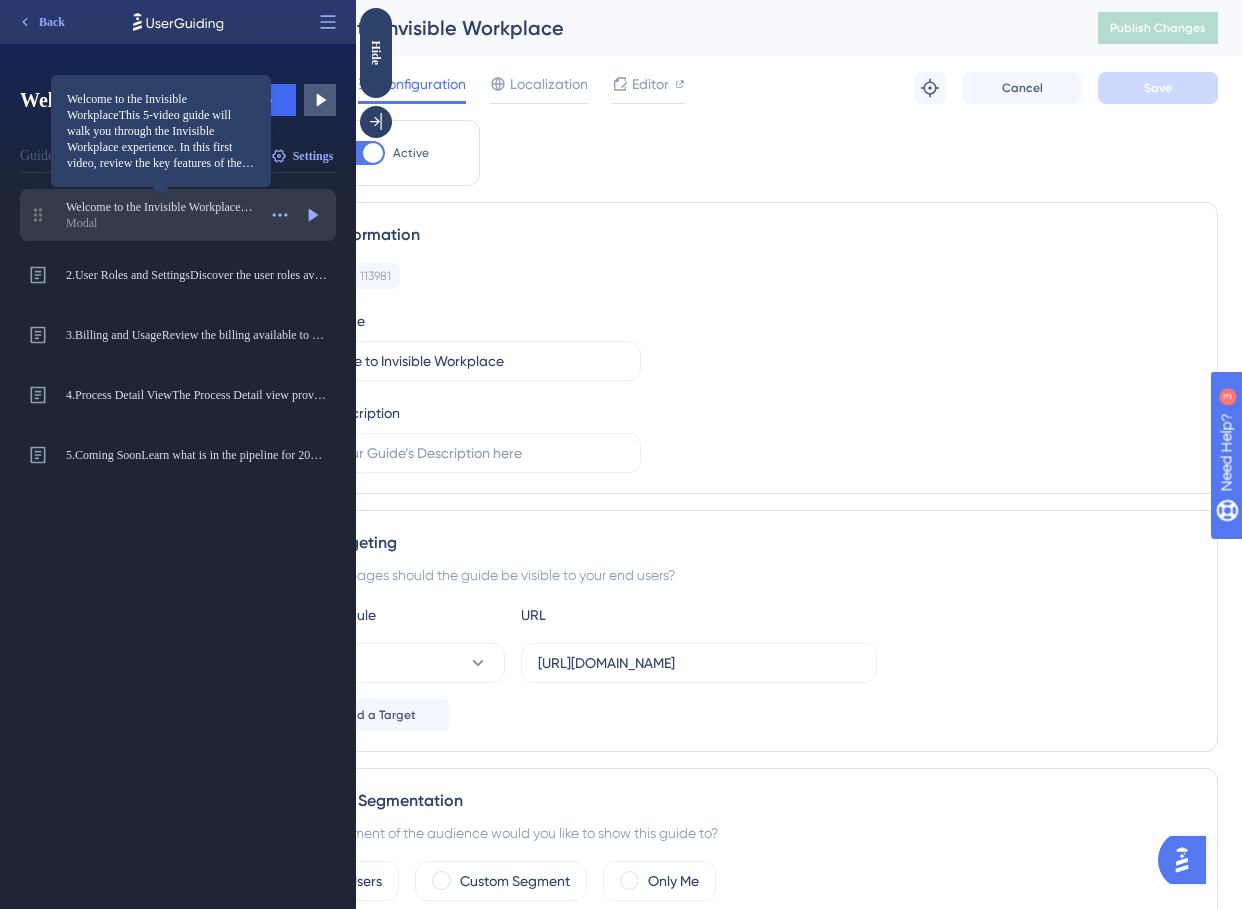 click on "Welcome to the Invisible WorkplaceThis 5-video guide will walk you through the Invisible Workplace experience. In this first video, review the key features of the Dashboard." at bounding box center (161, 207) 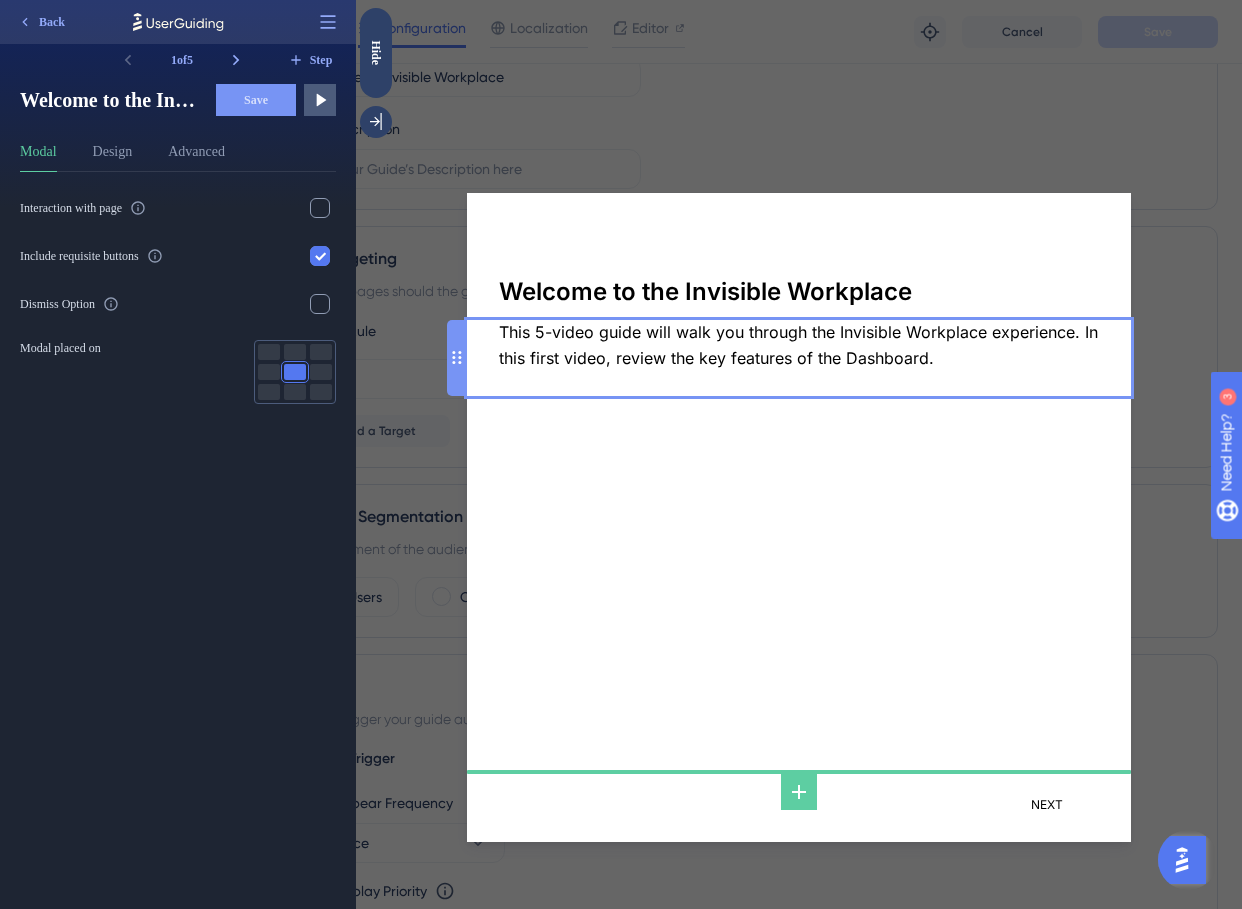 scroll, scrollTop: 0, scrollLeft: 0, axis: both 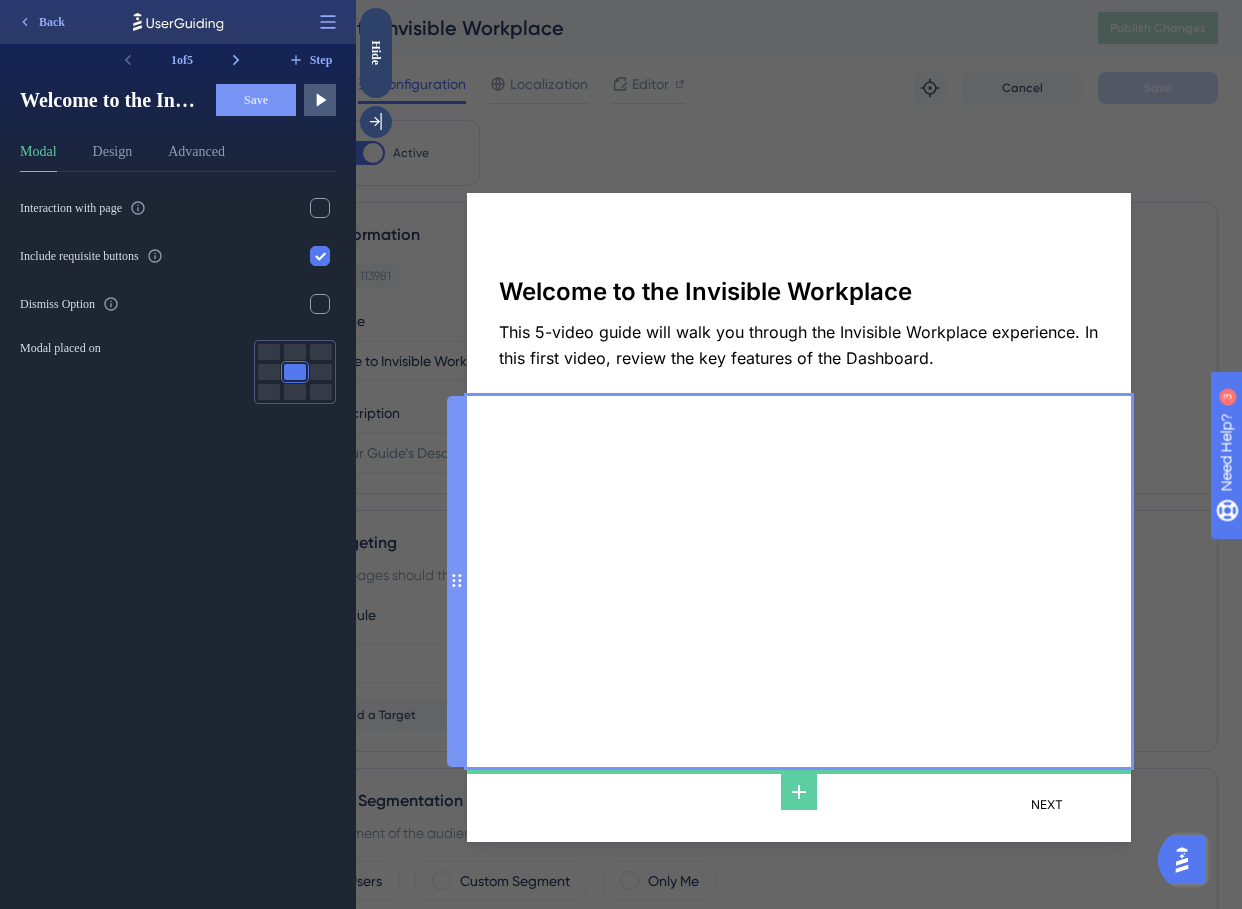 click at bounding box center (799, 581) 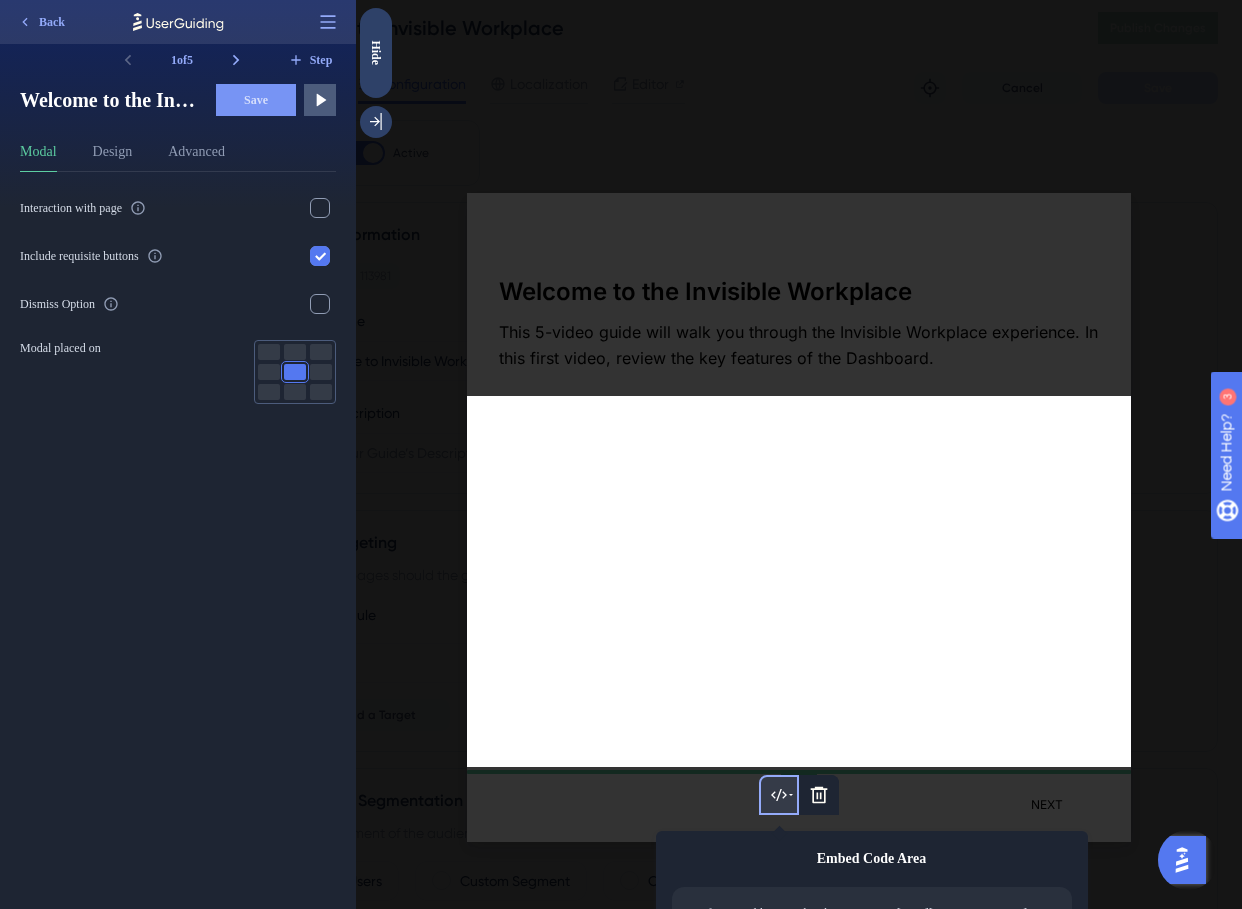 scroll, scrollTop: 174, scrollLeft: 0, axis: vertical 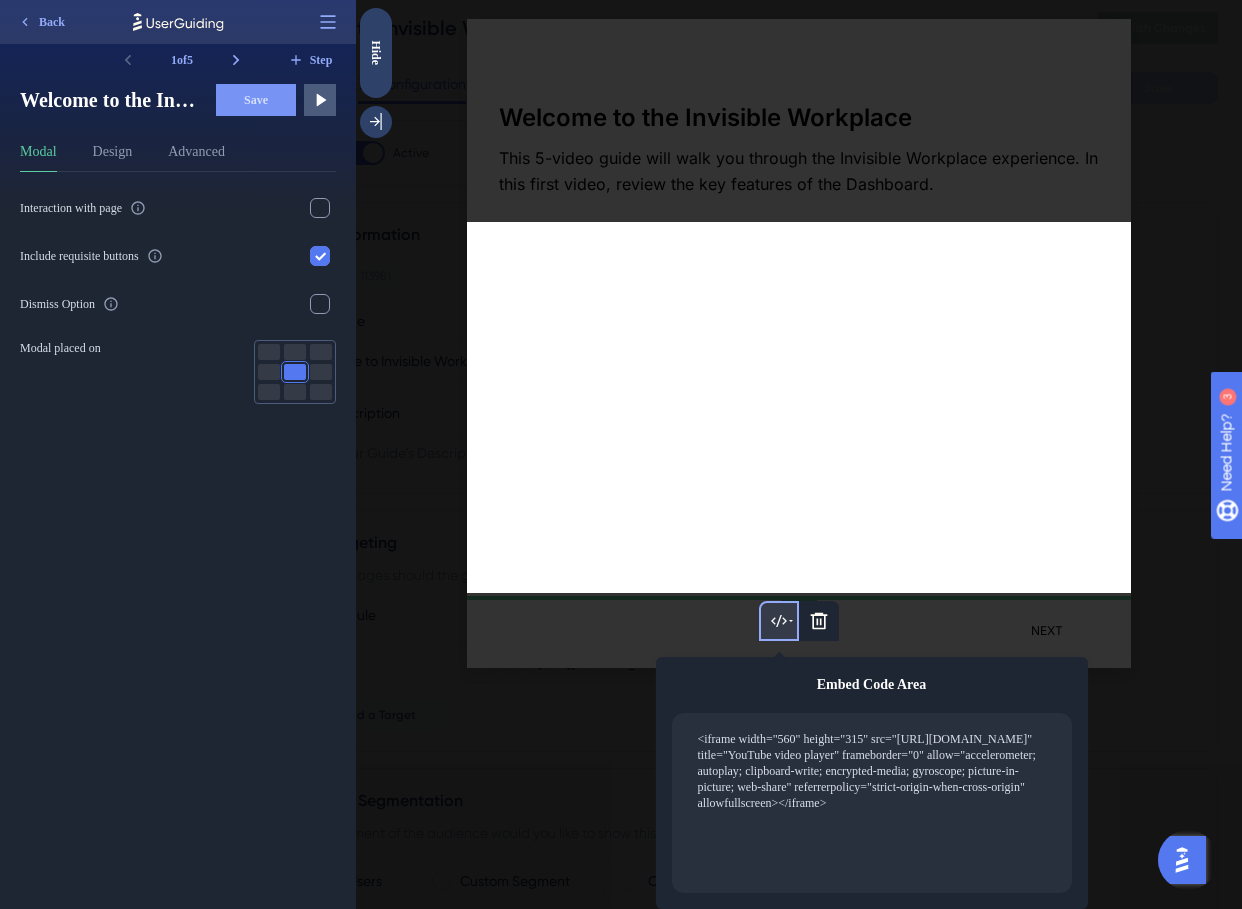 click at bounding box center (799, 454) 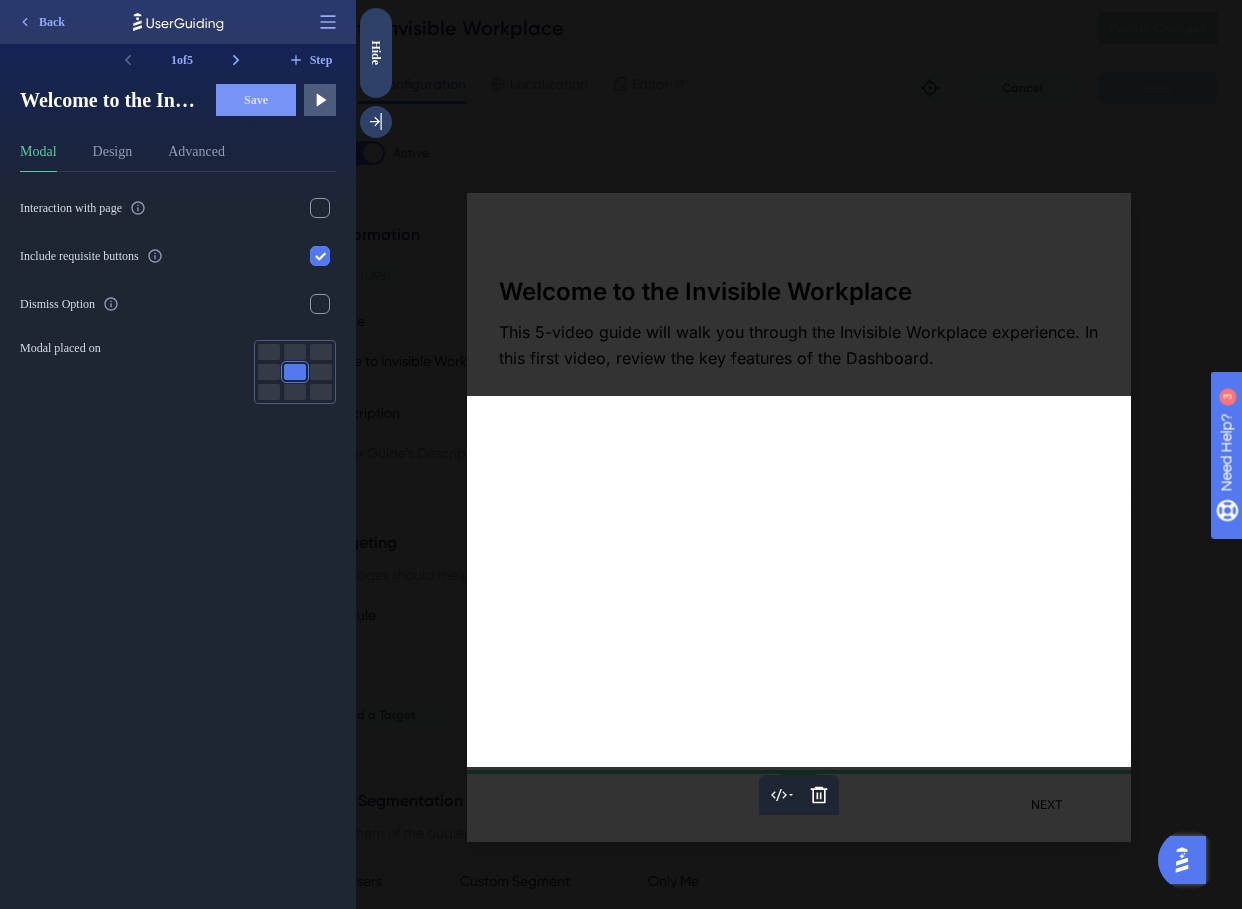 click at bounding box center (799, 454) 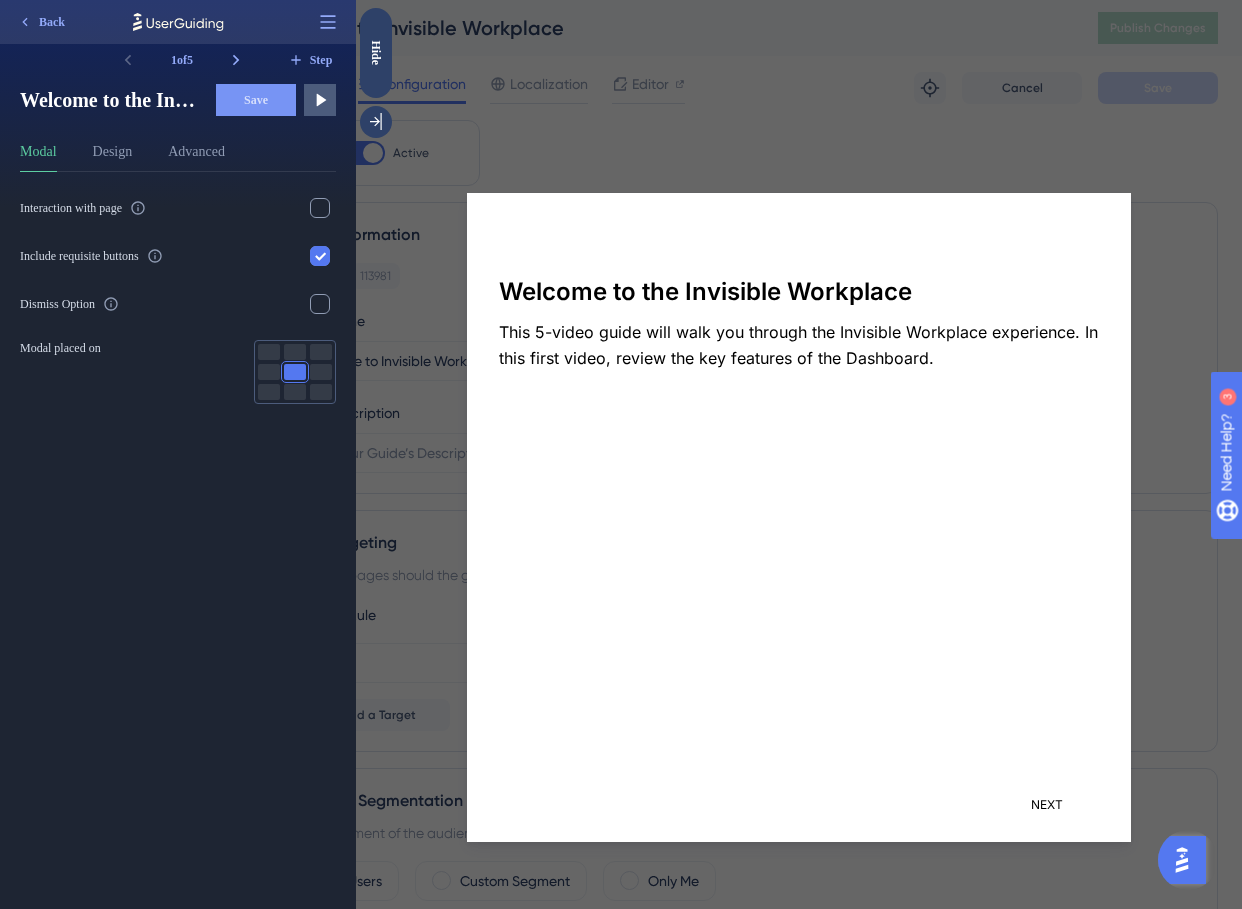 click on "Welcome to the Invisible Workplace This 5-video guide will walk you through the Invisible Workplace experience. In this first video, review the key features of the Dashboard. NEXT" at bounding box center [799, 454] 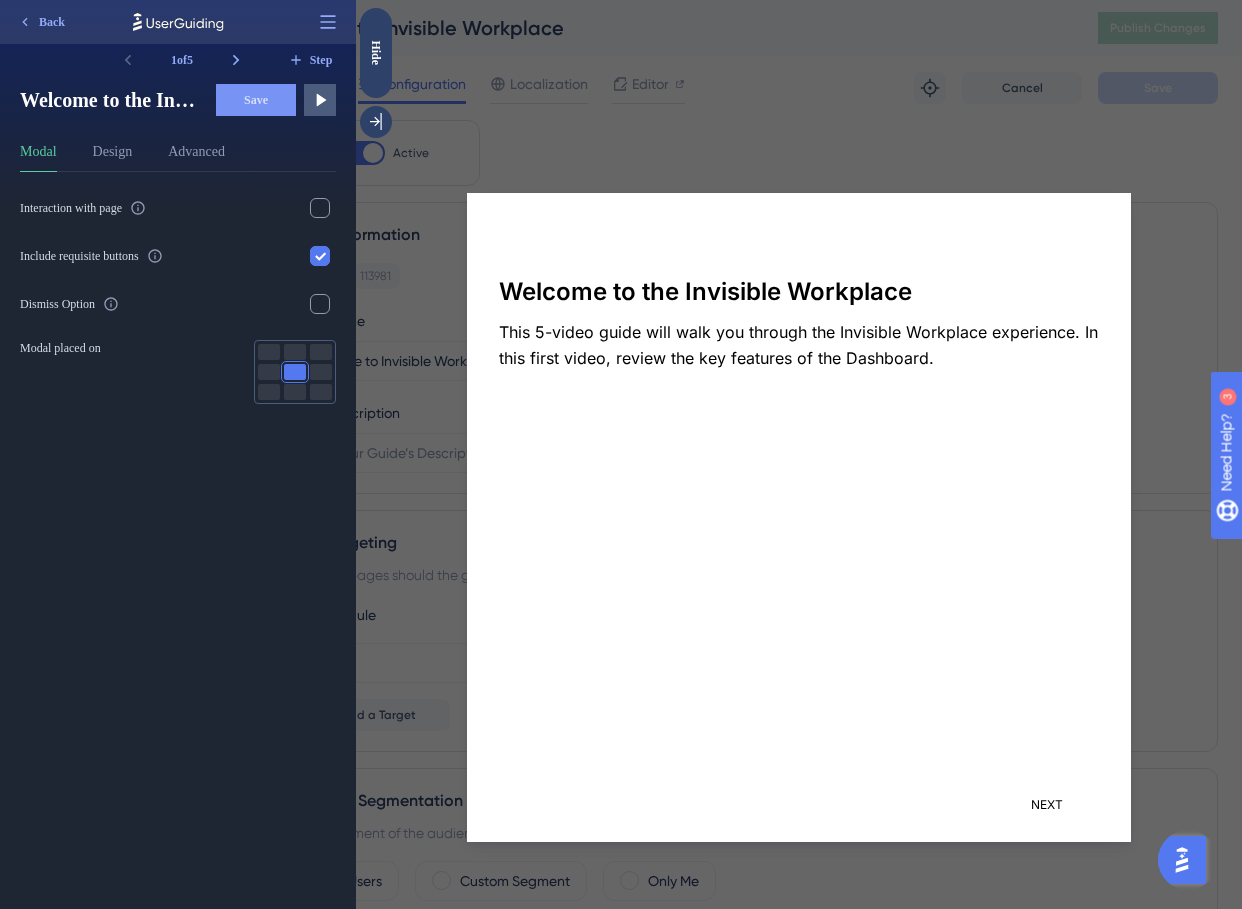 click on "Back" at bounding box center [178, 22] 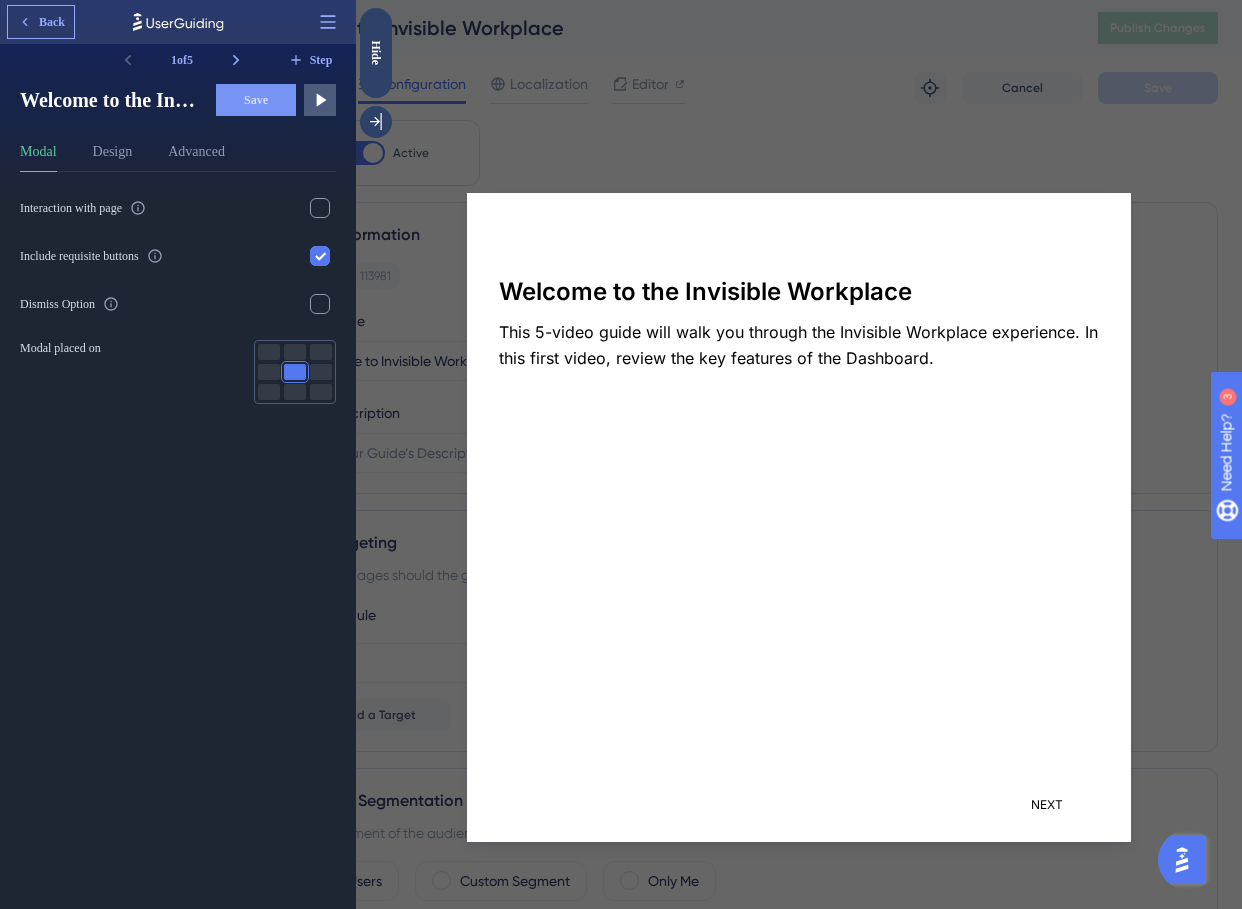 click 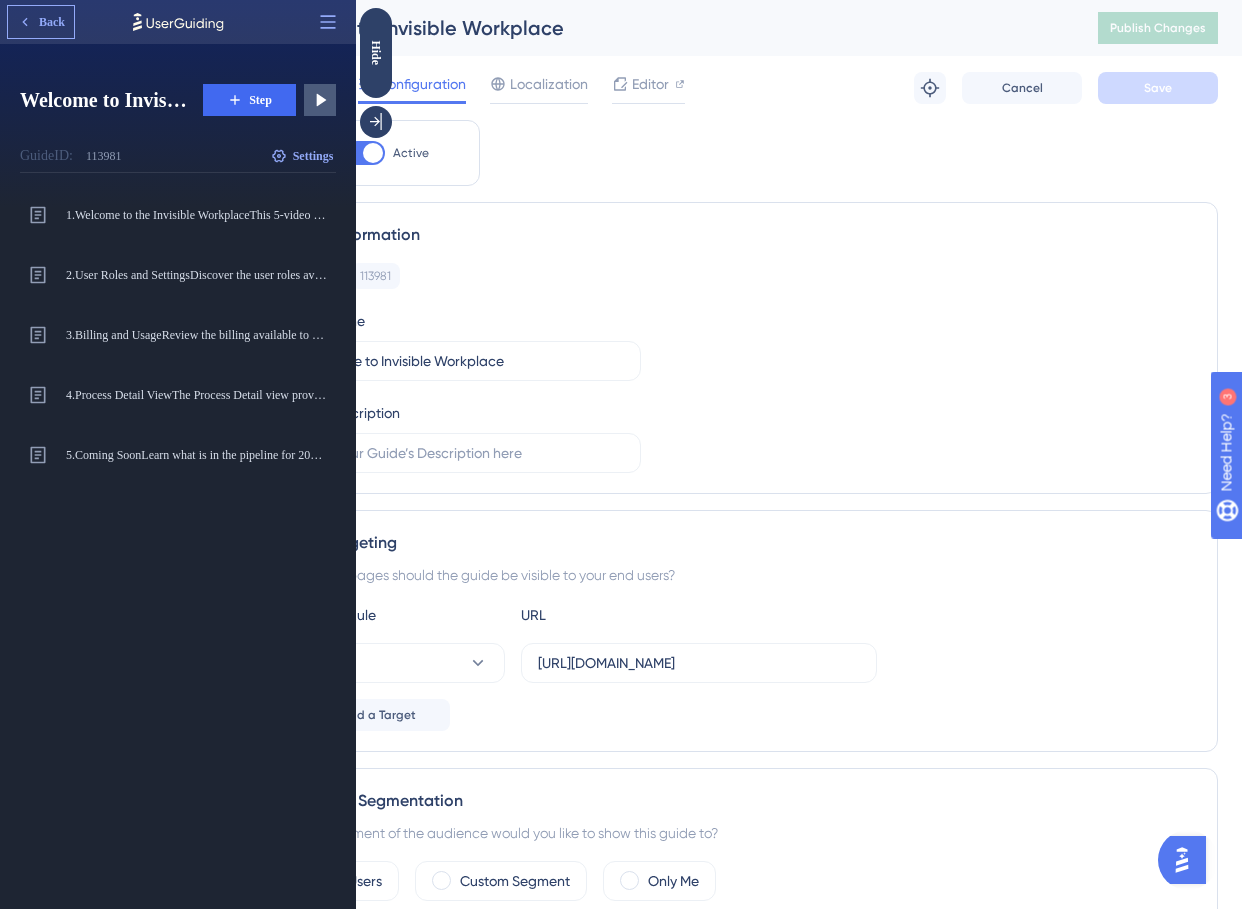 click 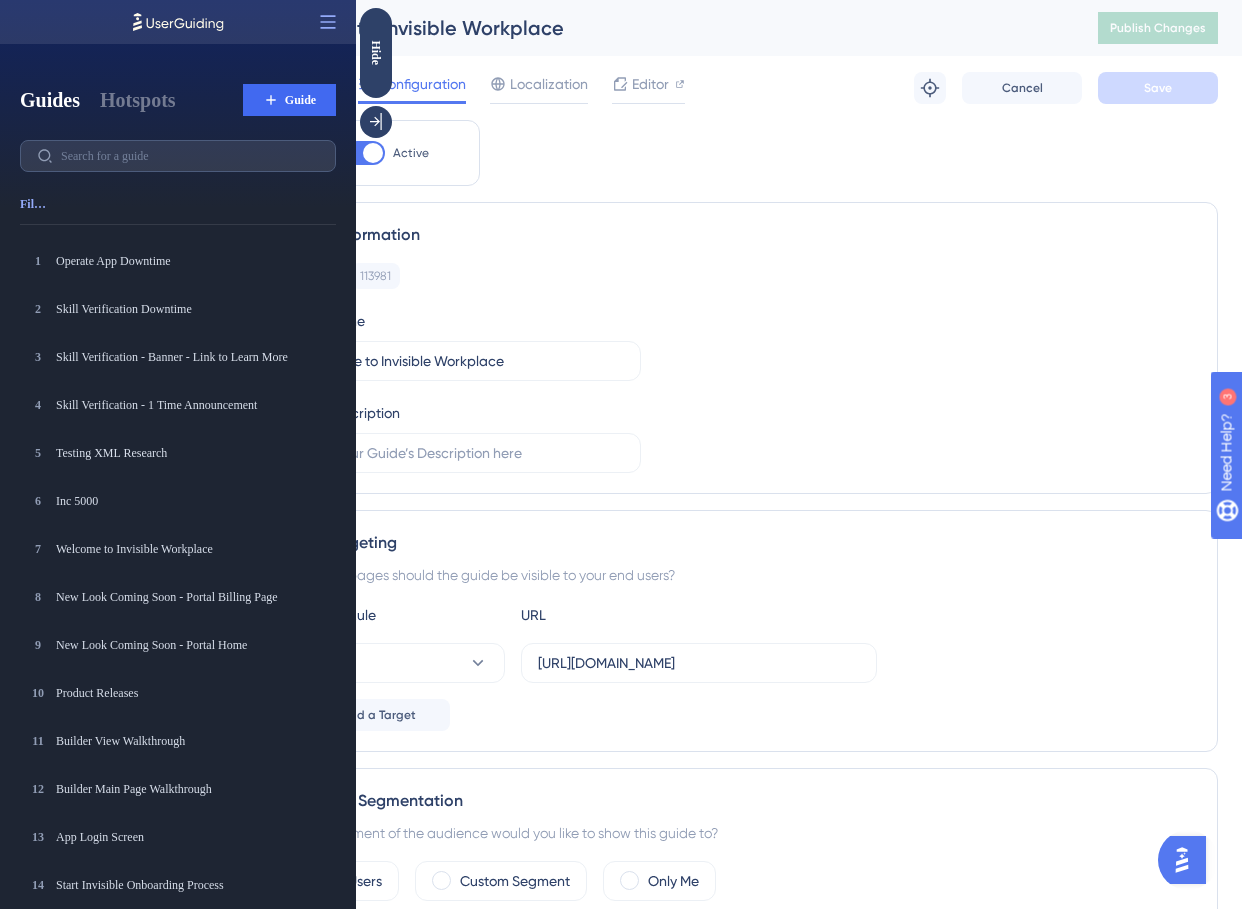 click on "Guide ID: 113981 Copy Guide Name Welcome to Invisible Workplace Guide Description" at bounding box center (741, 368) 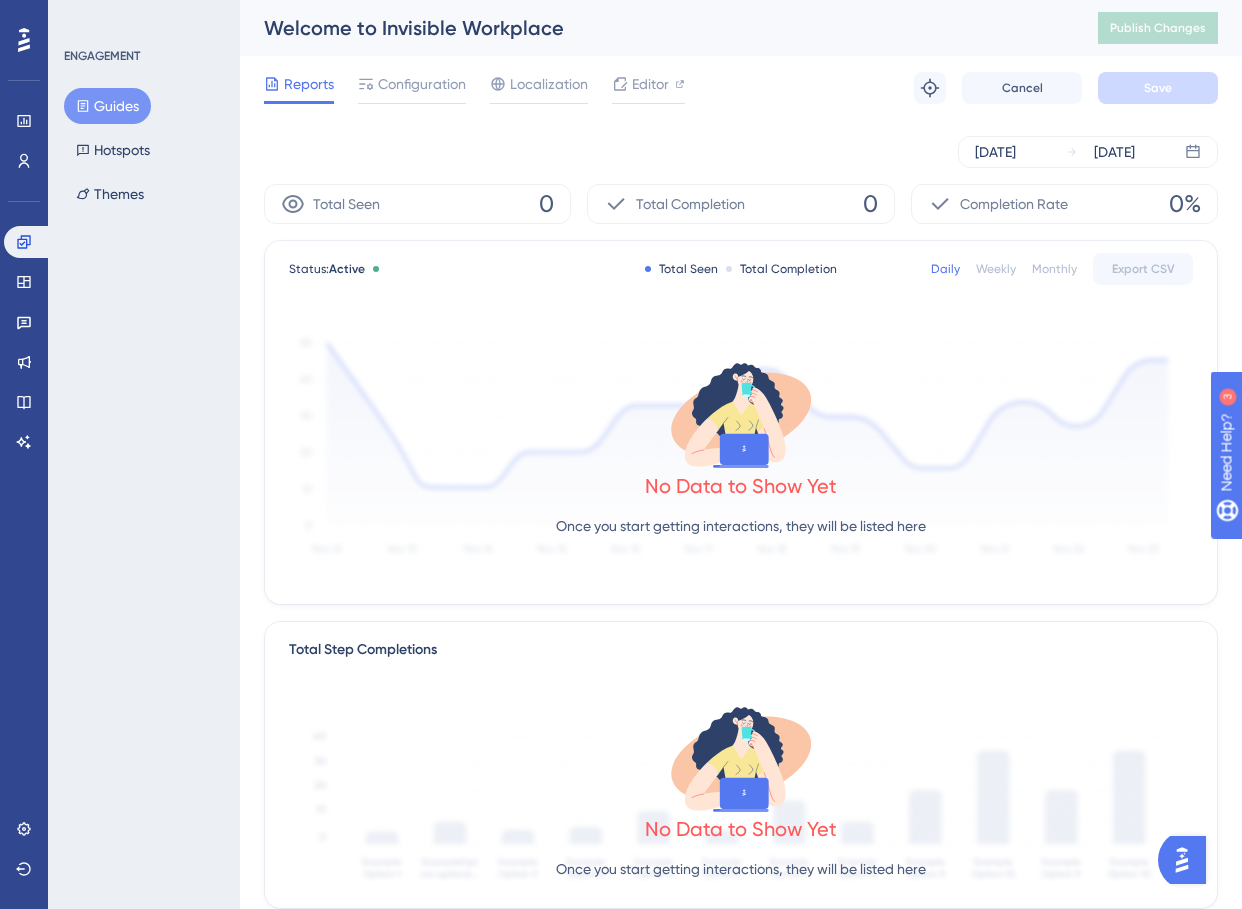 click on "ENGAGEMENT Guides Hotspots Themes" at bounding box center [144, 454] 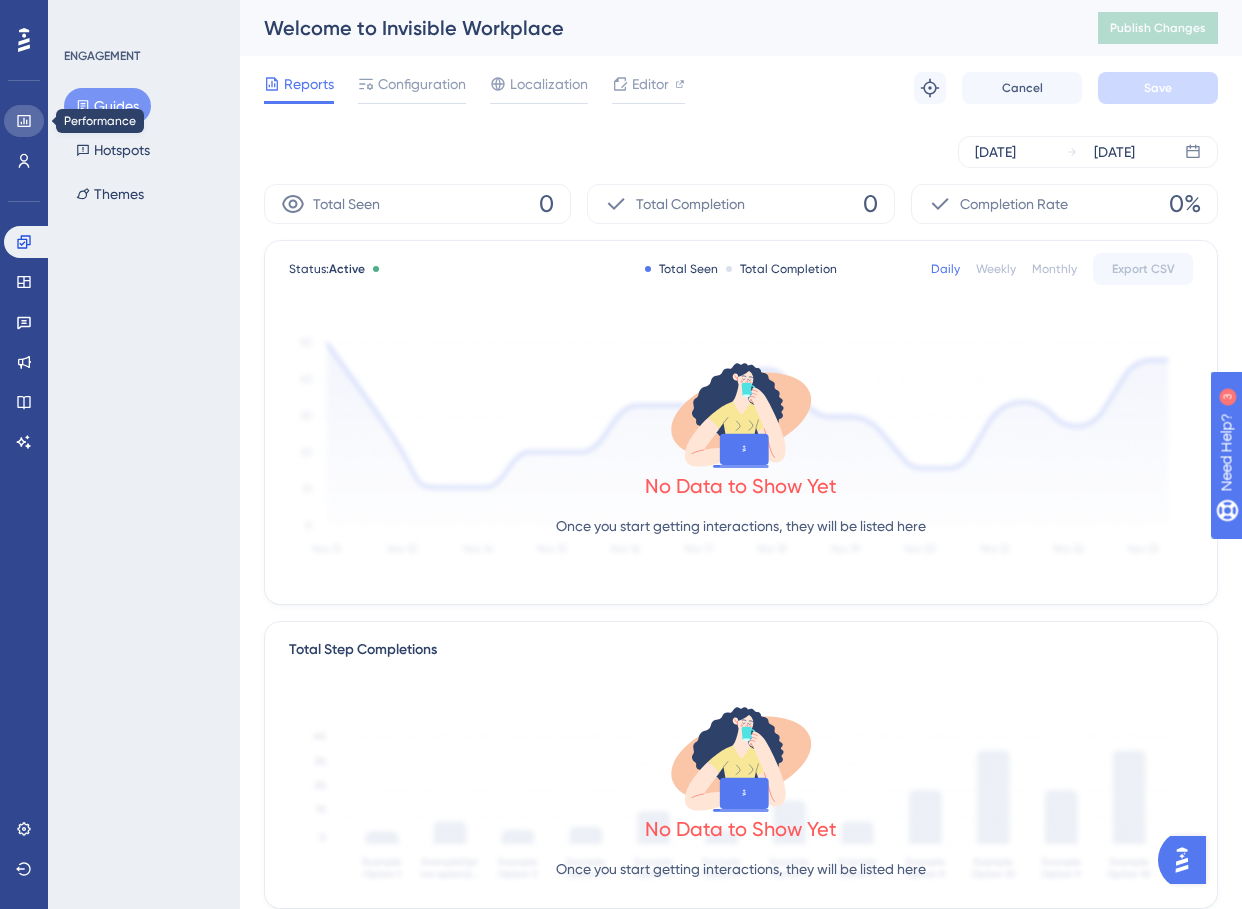 click 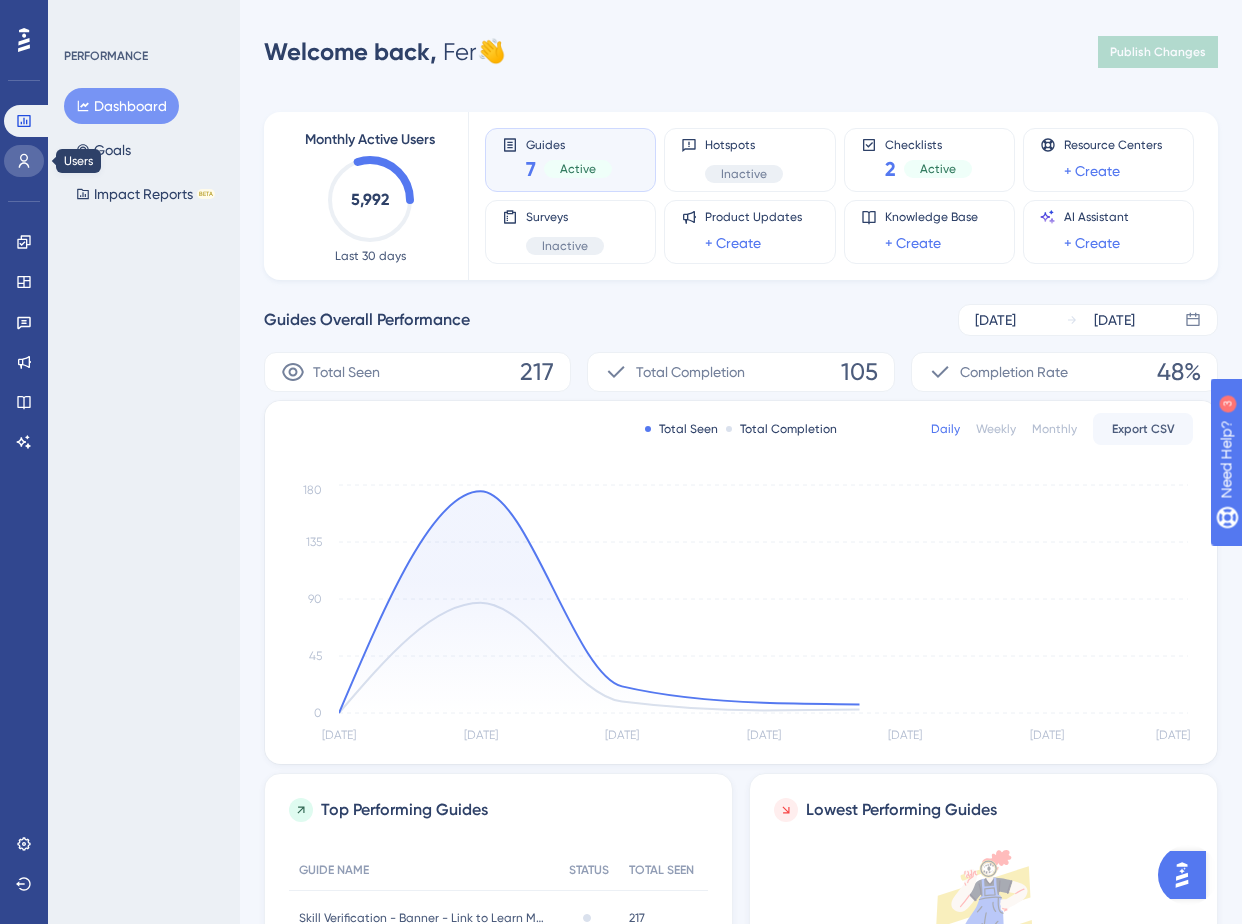 click 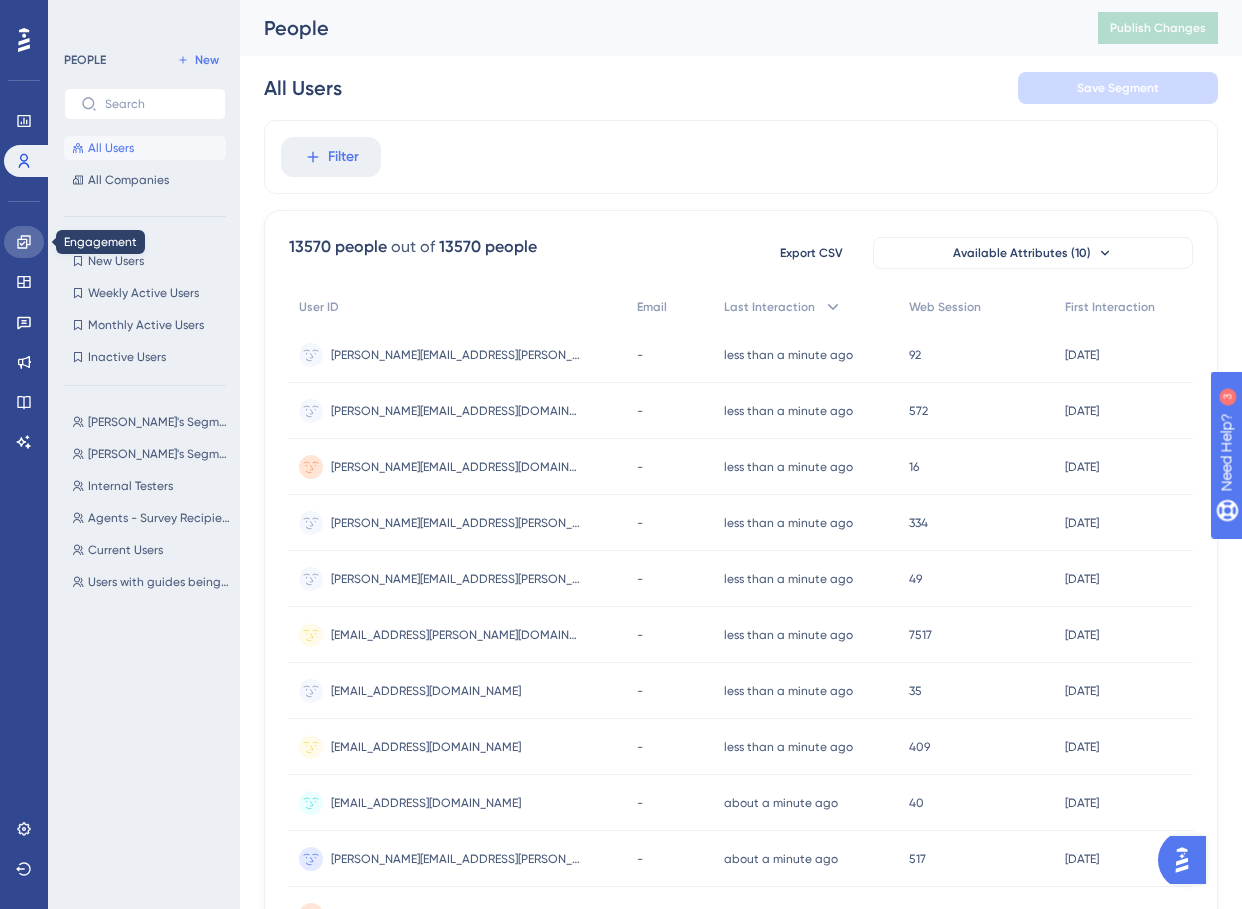 click 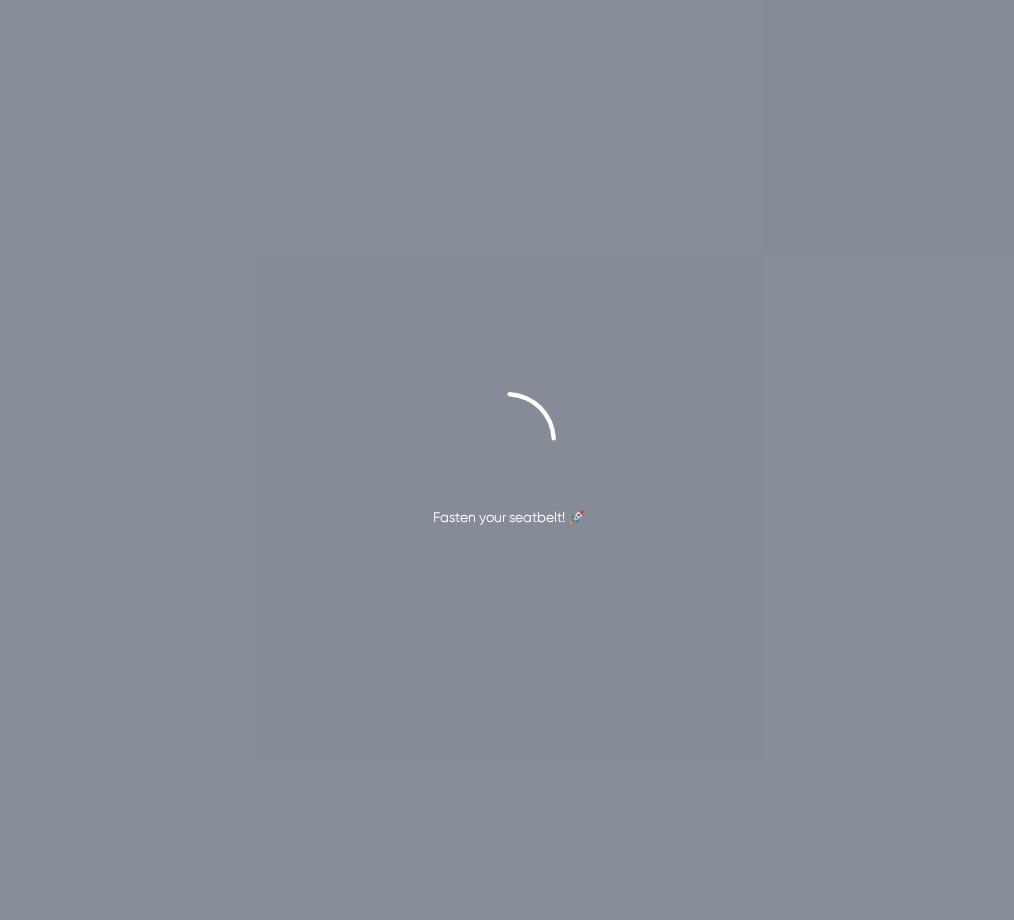 scroll, scrollTop: 0, scrollLeft: 0, axis: both 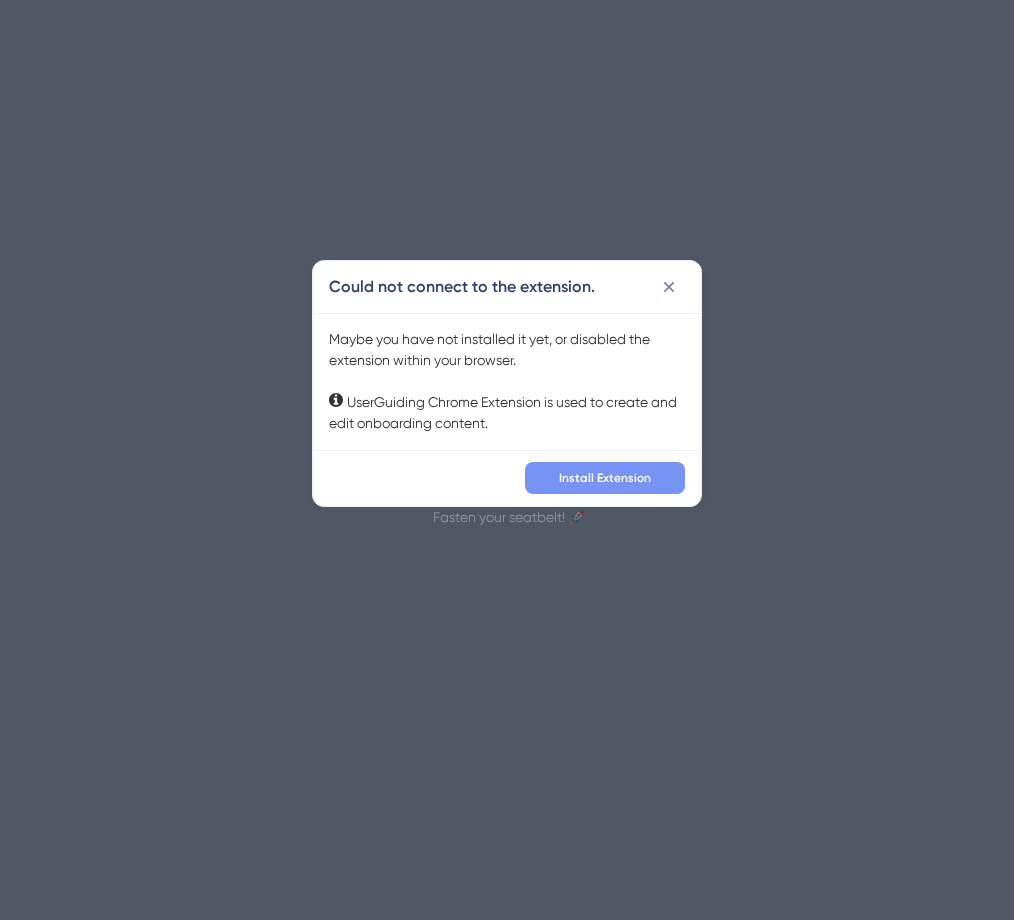 click on "Install Extension" at bounding box center (507, 478) 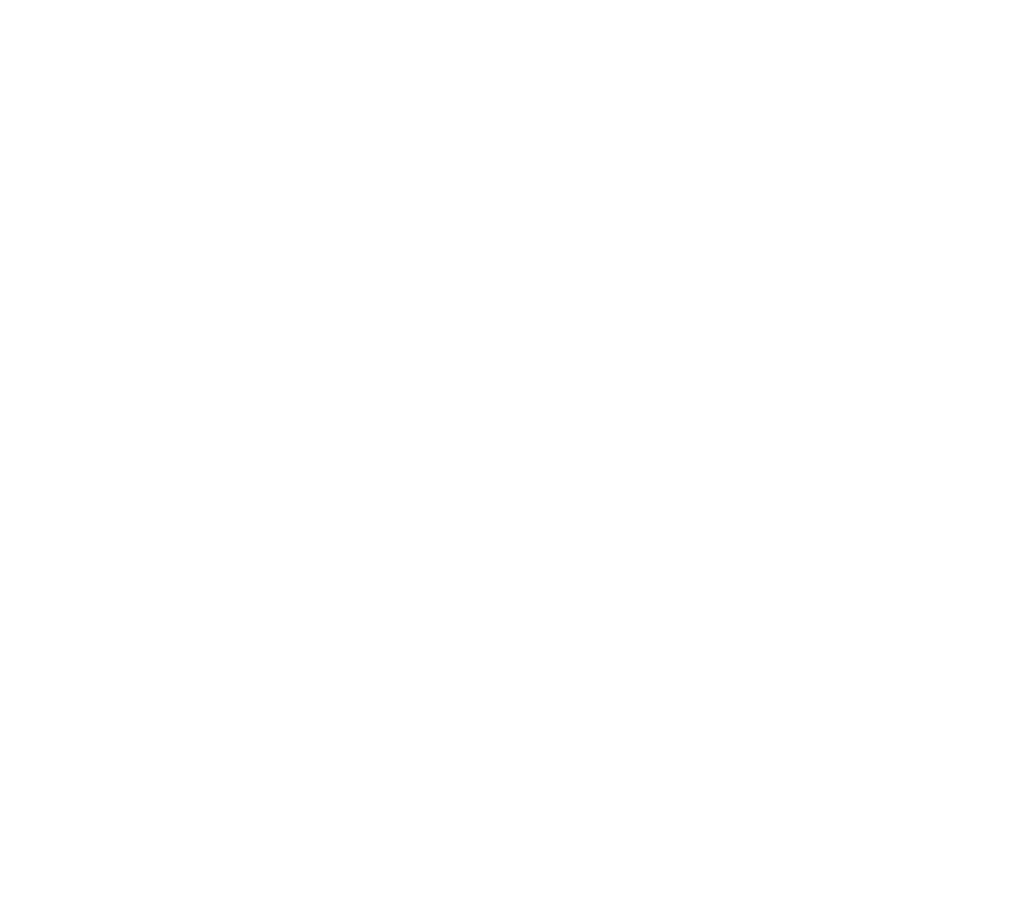 scroll, scrollTop: 0, scrollLeft: 0, axis: both 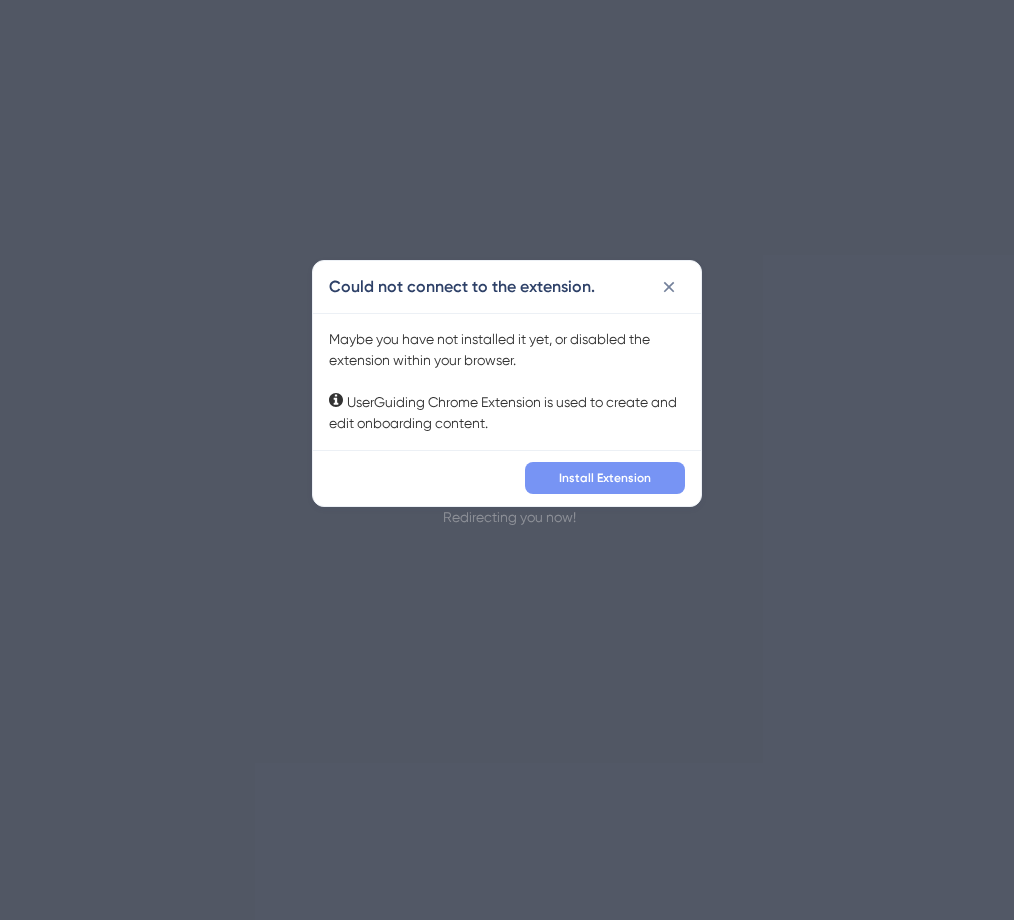 click on "Install Extension" at bounding box center (605, 478) 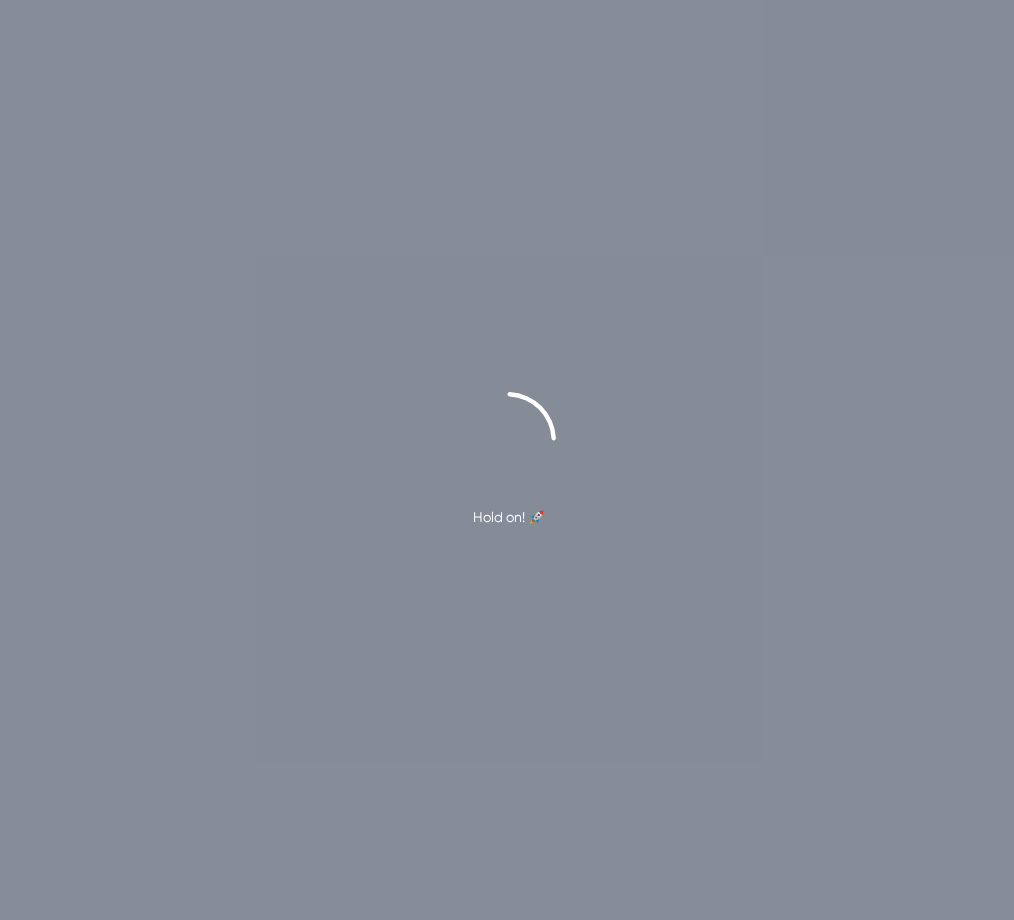 scroll, scrollTop: 0, scrollLeft: 0, axis: both 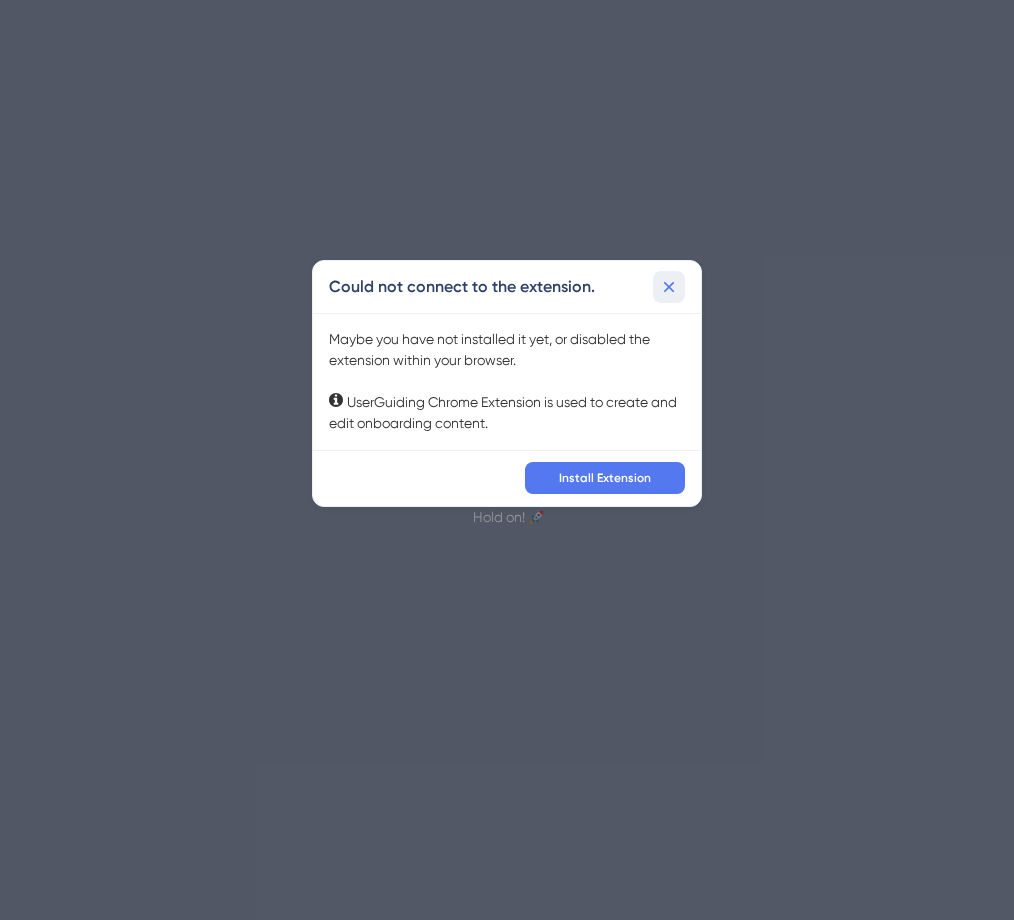 click 